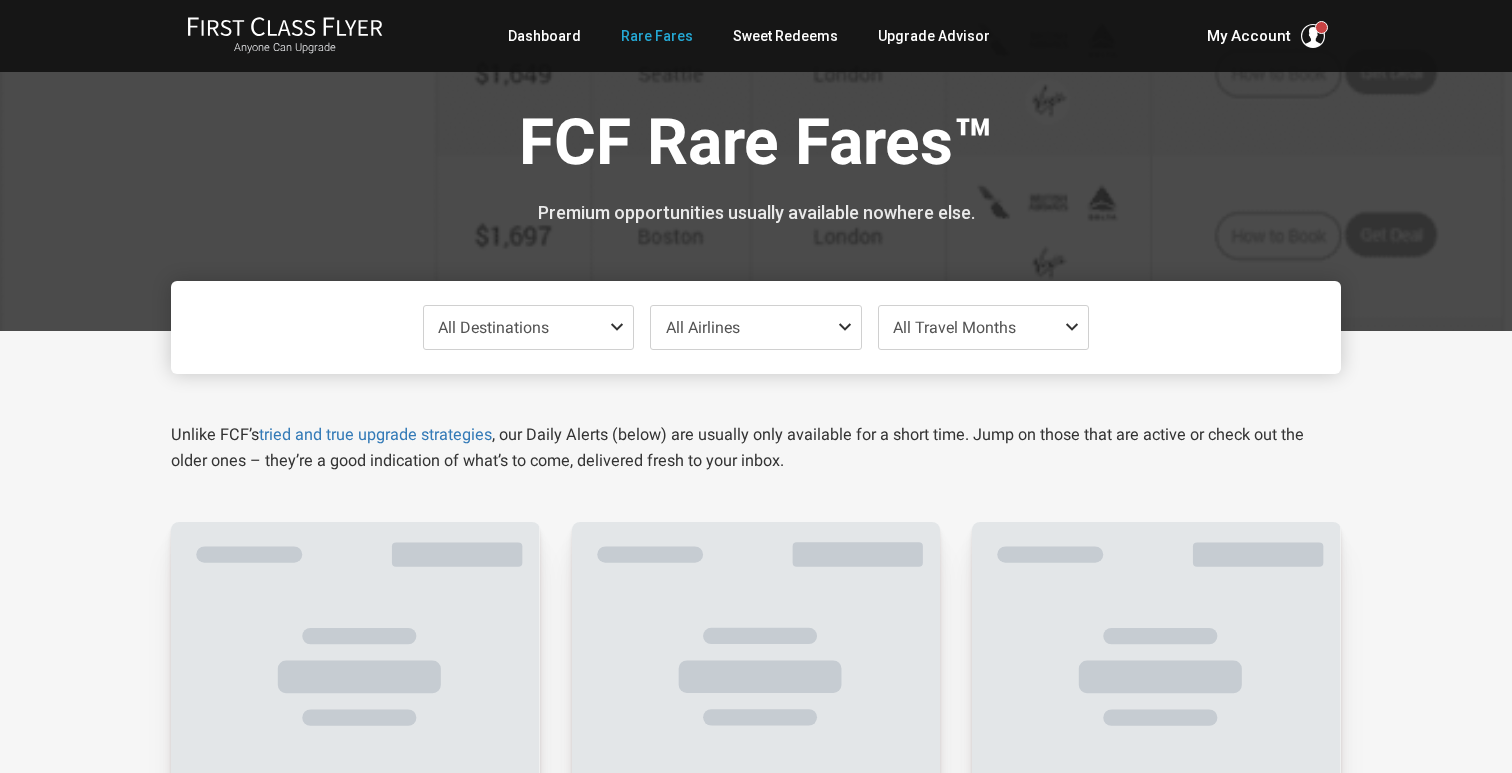 scroll, scrollTop: 0, scrollLeft: 0, axis: both 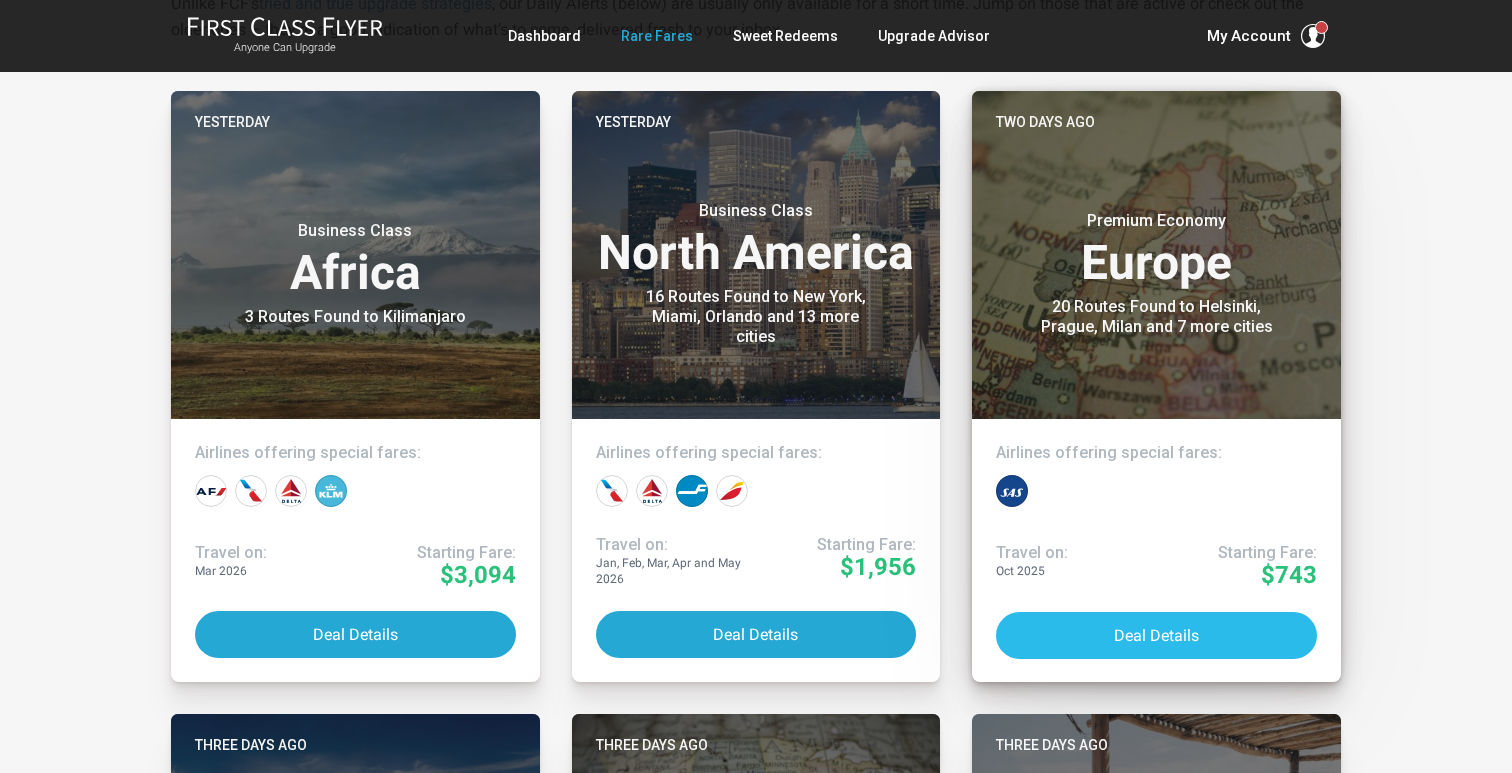 click on "Deal Details" at bounding box center [1156, 635] 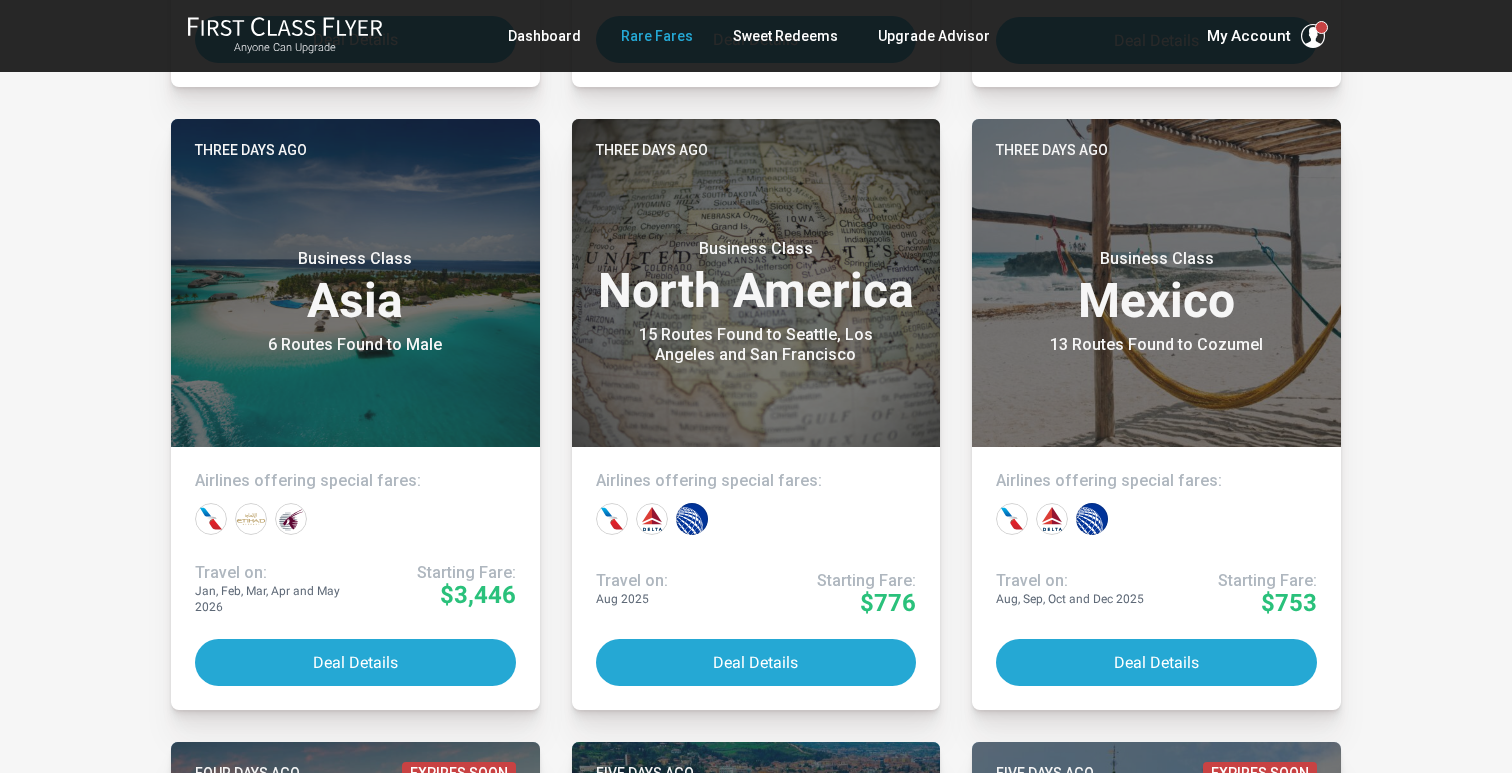 scroll, scrollTop: 1027, scrollLeft: 0, axis: vertical 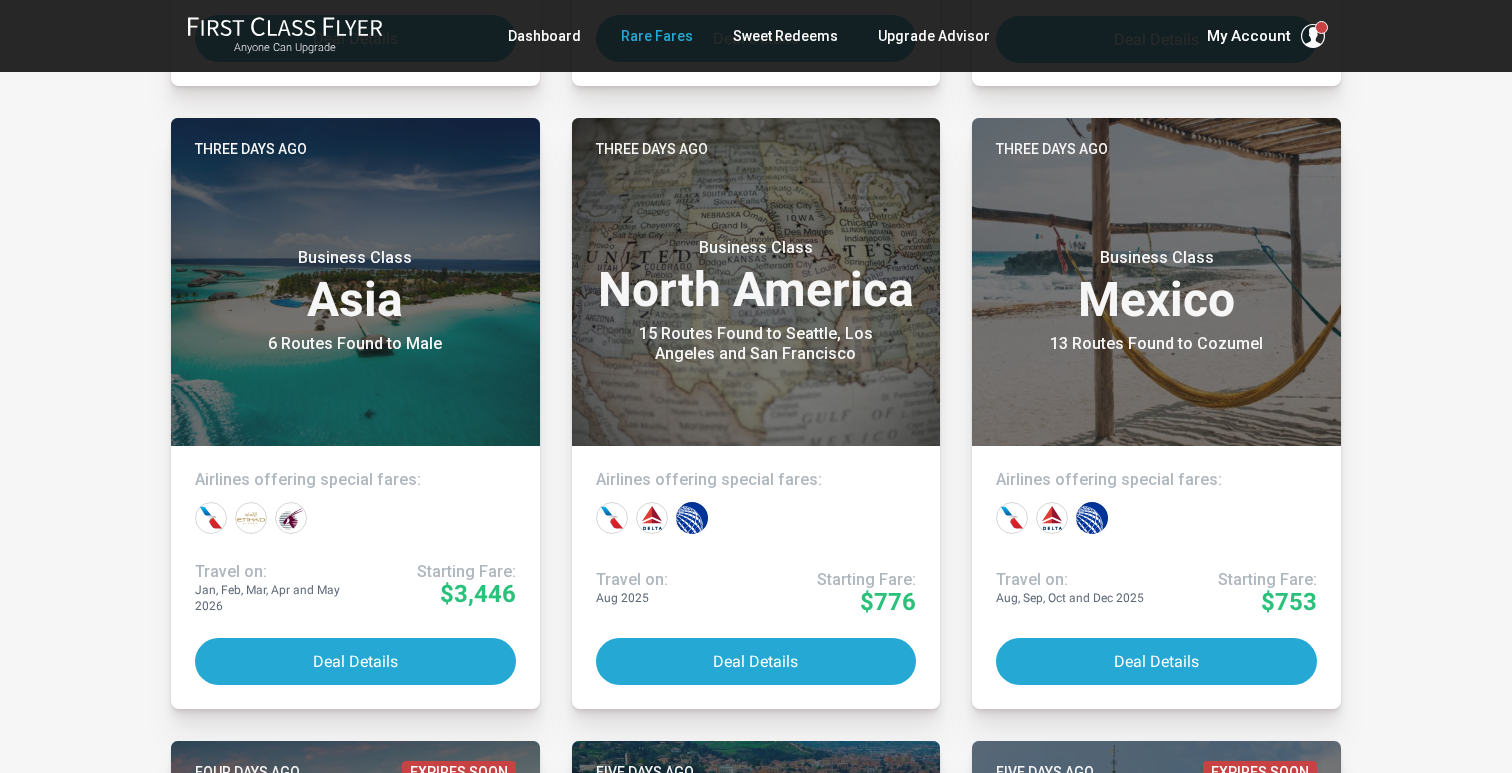 type 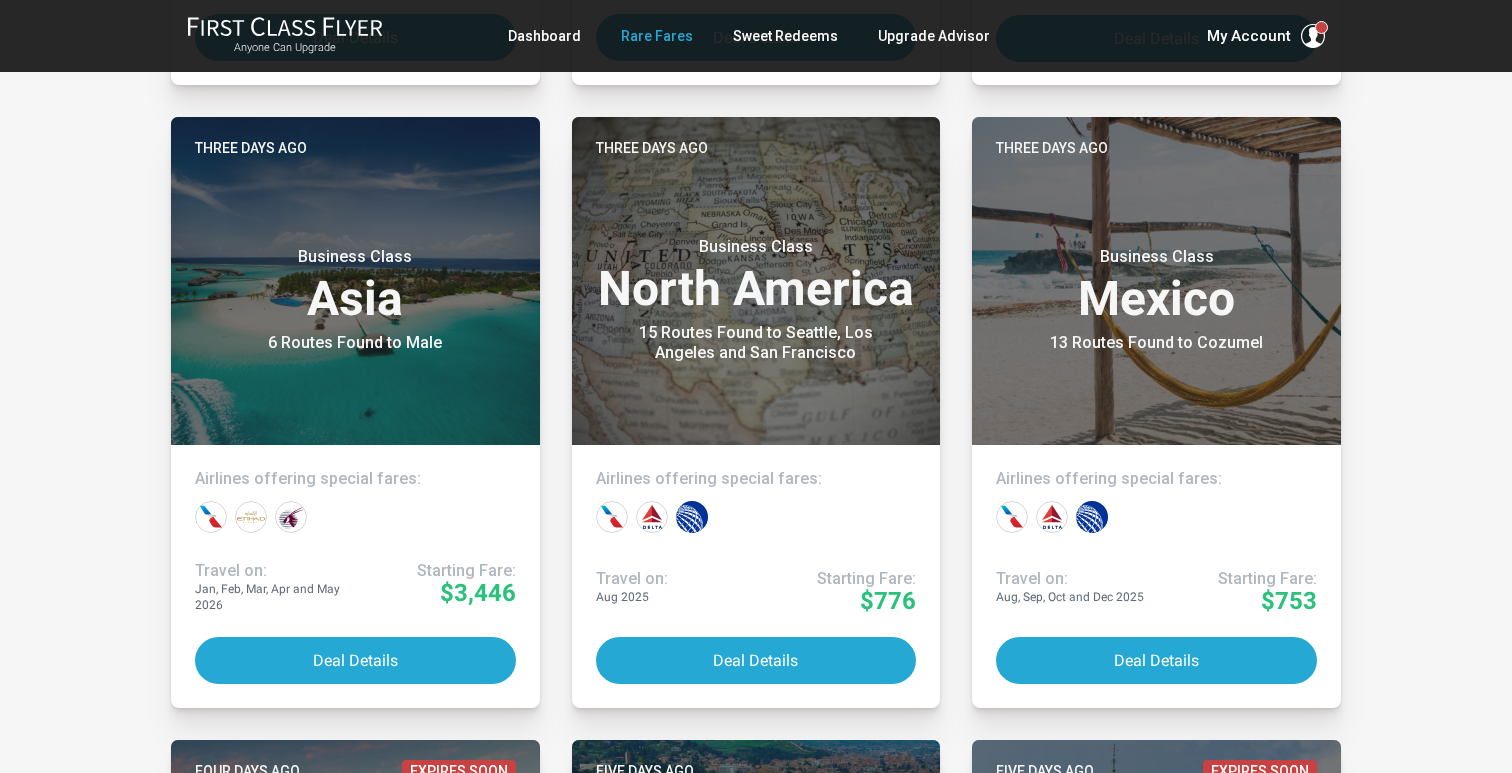 scroll, scrollTop: 1029, scrollLeft: 0, axis: vertical 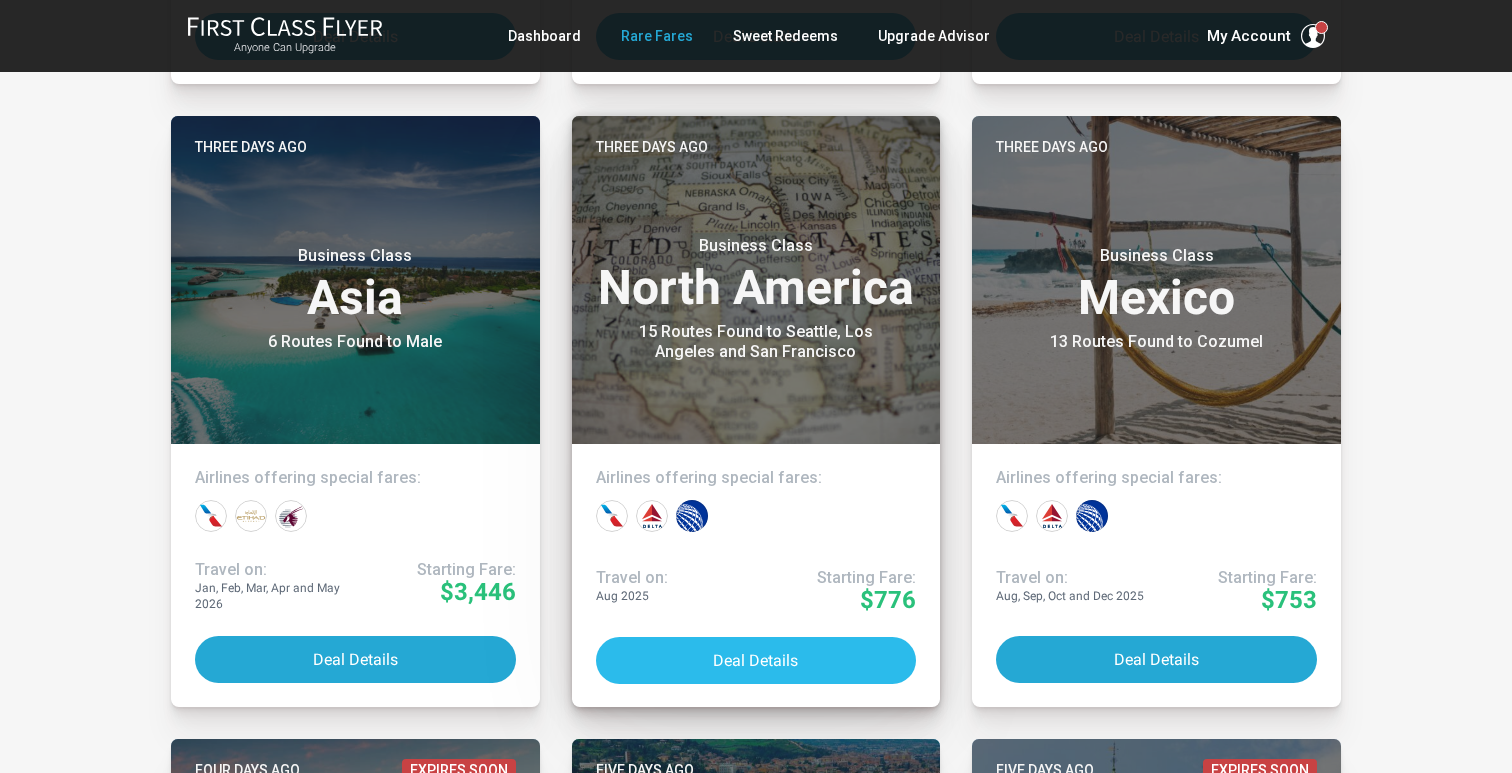 click on "Deal Details" at bounding box center [756, 660] 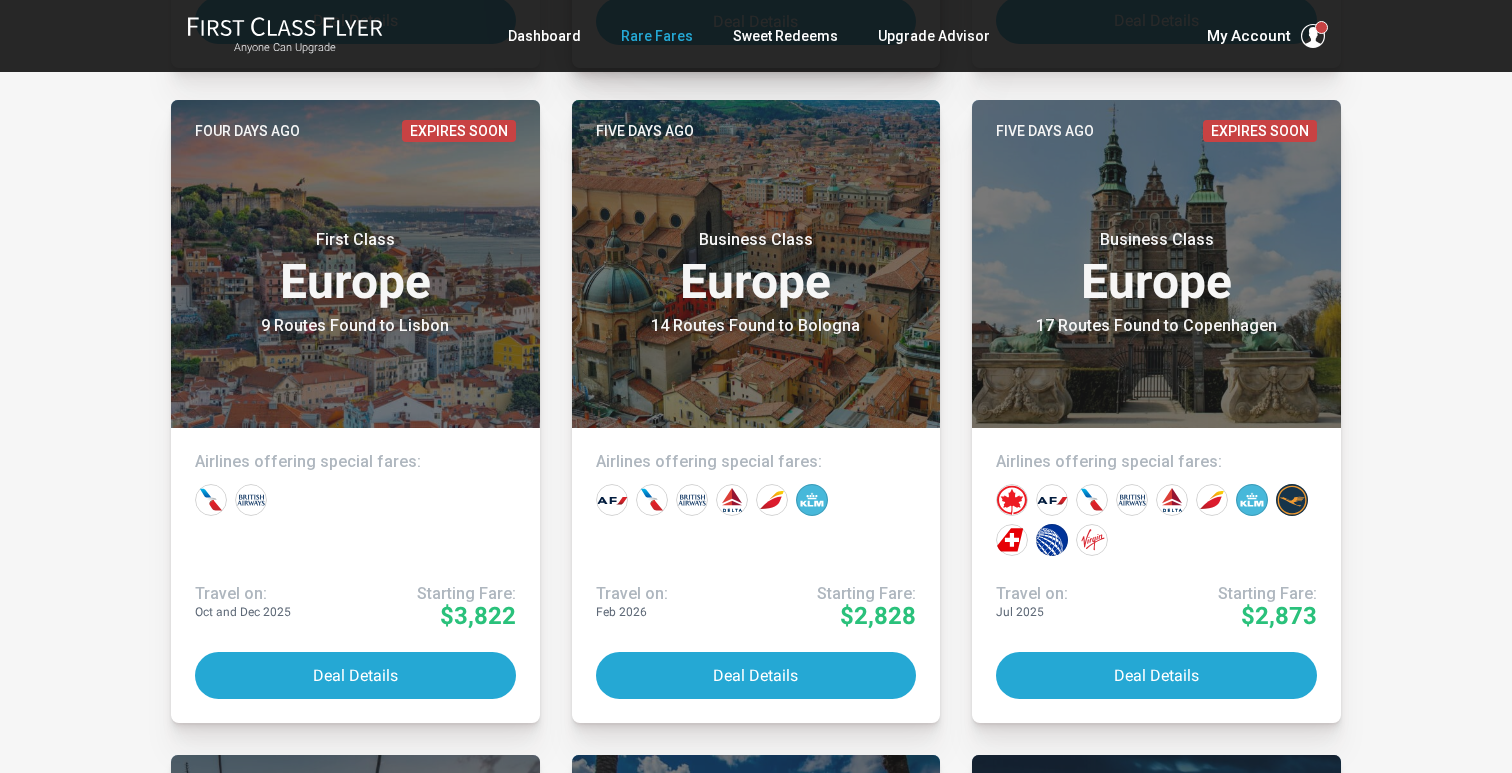 scroll, scrollTop: 1669, scrollLeft: 0, axis: vertical 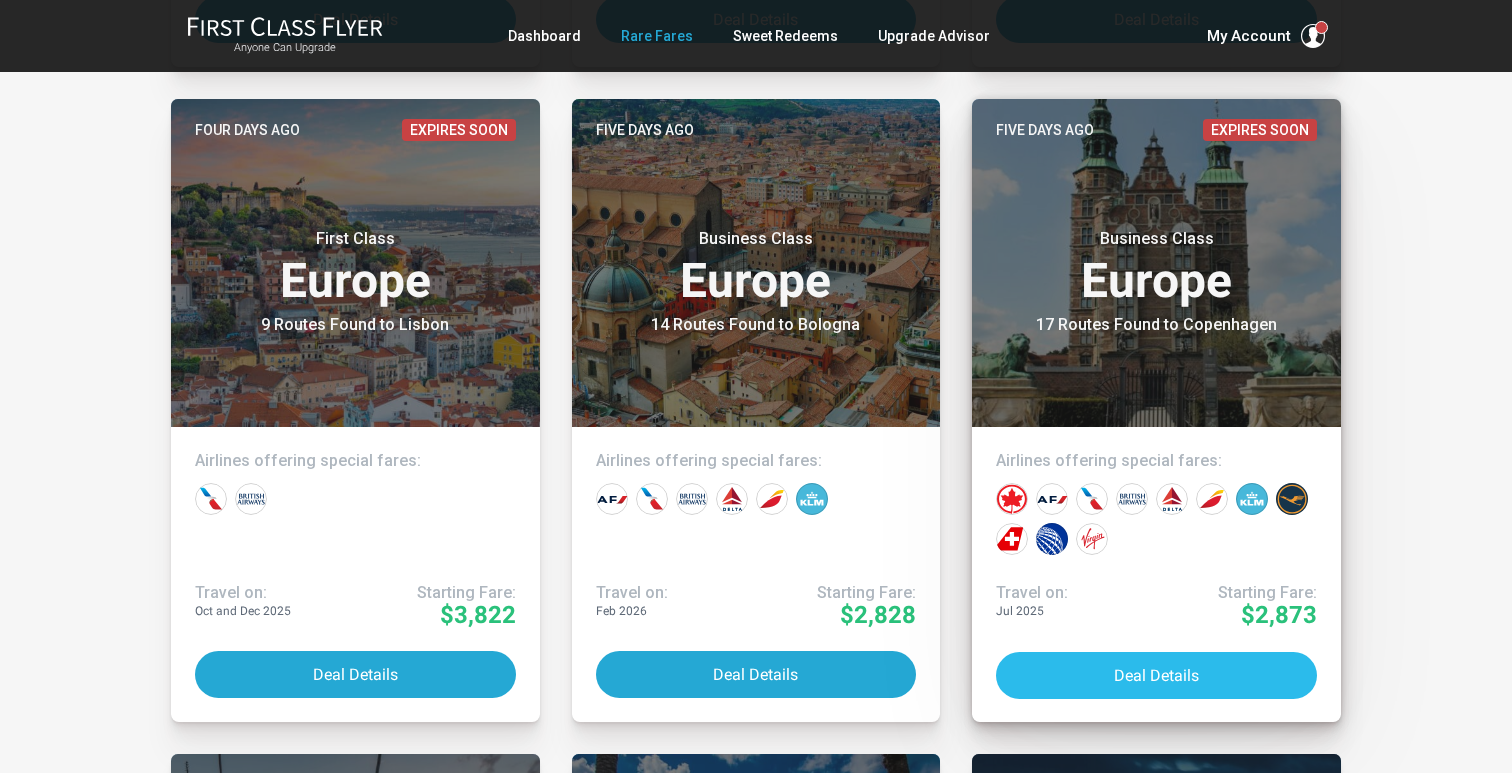 click on "Deal Details" at bounding box center (1156, 675) 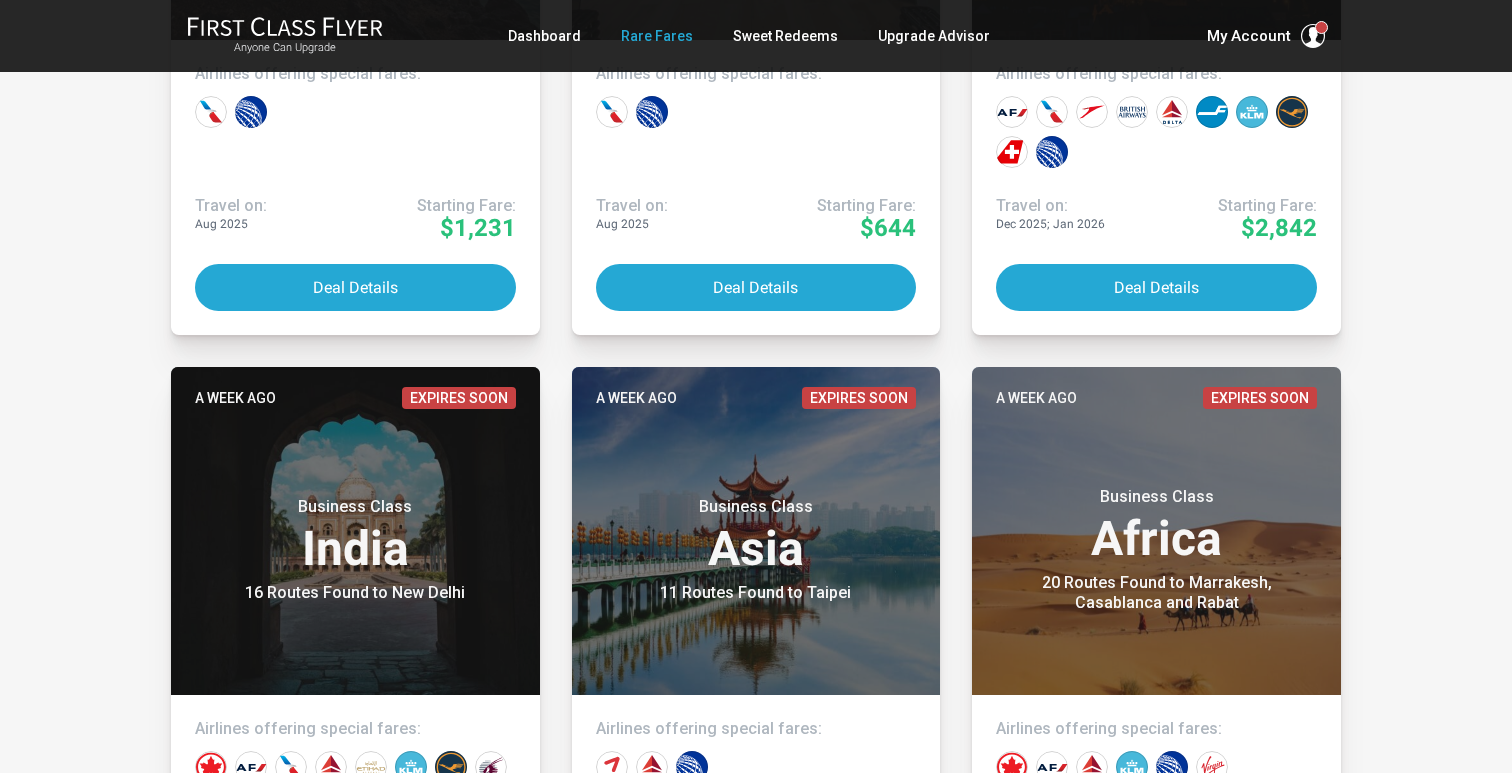 scroll, scrollTop: 2985, scrollLeft: 0, axis: vertical 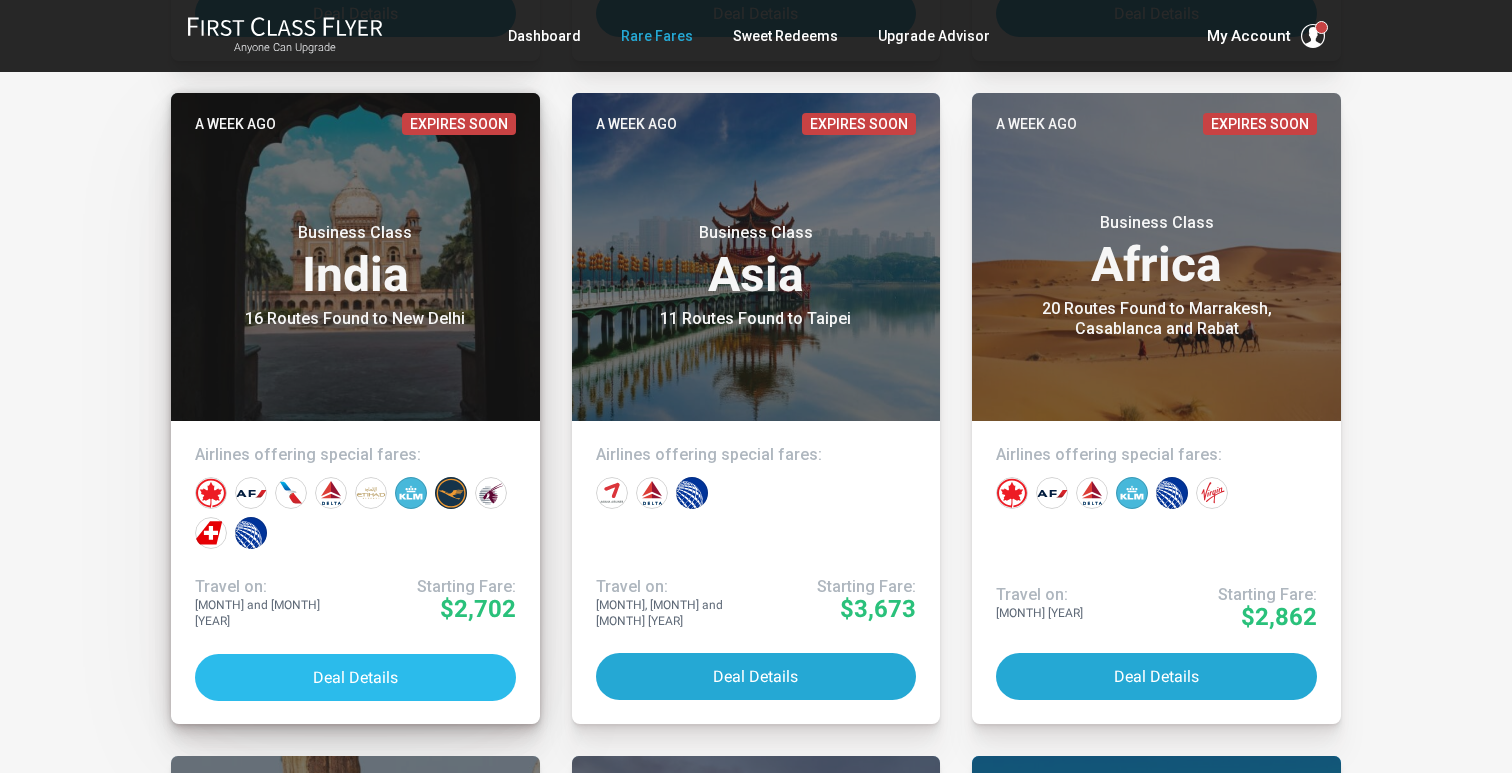 click on "Deal Details" at bounding box center (355, 677) 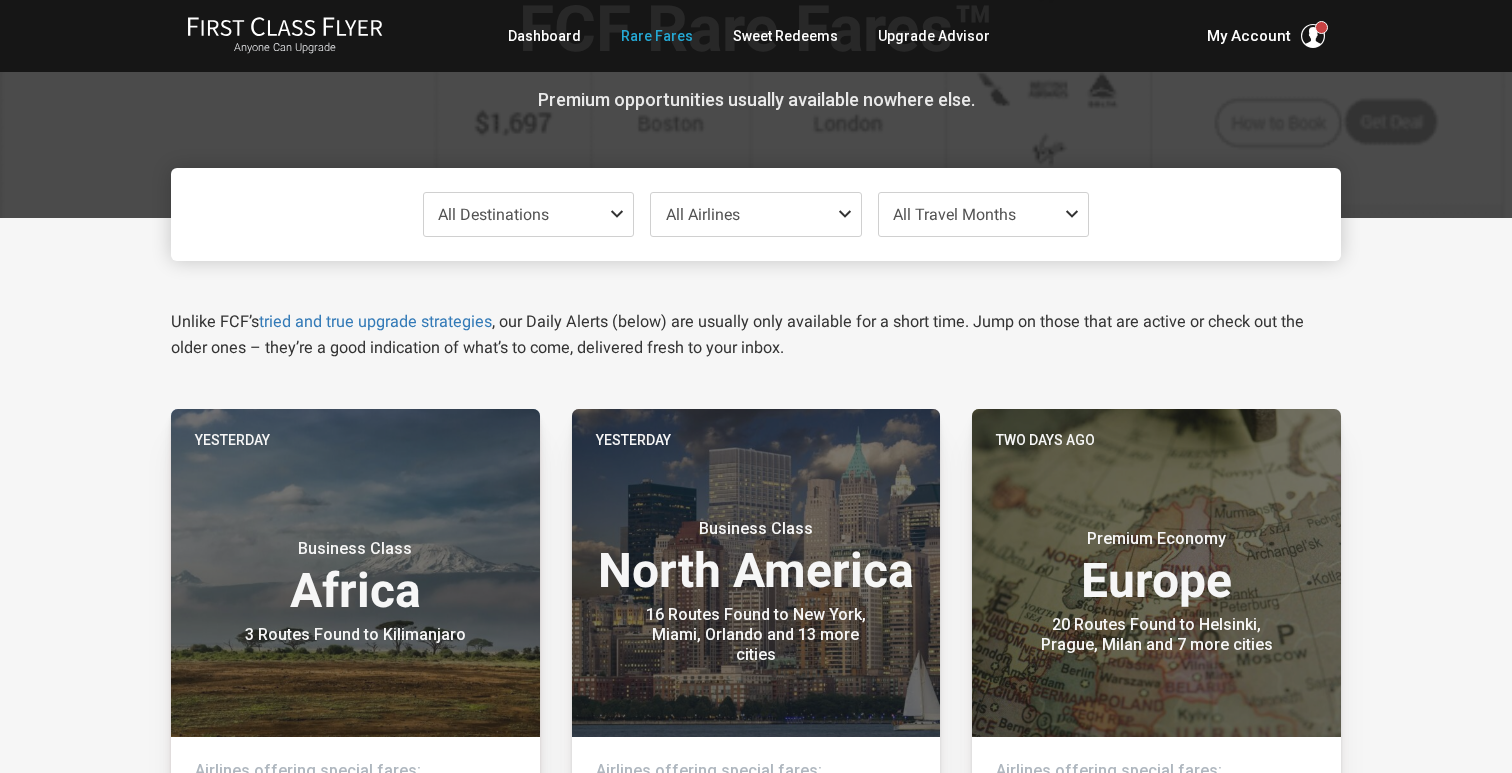 scroll, scrollTop: 0, scrollLeft: 0, axis: both 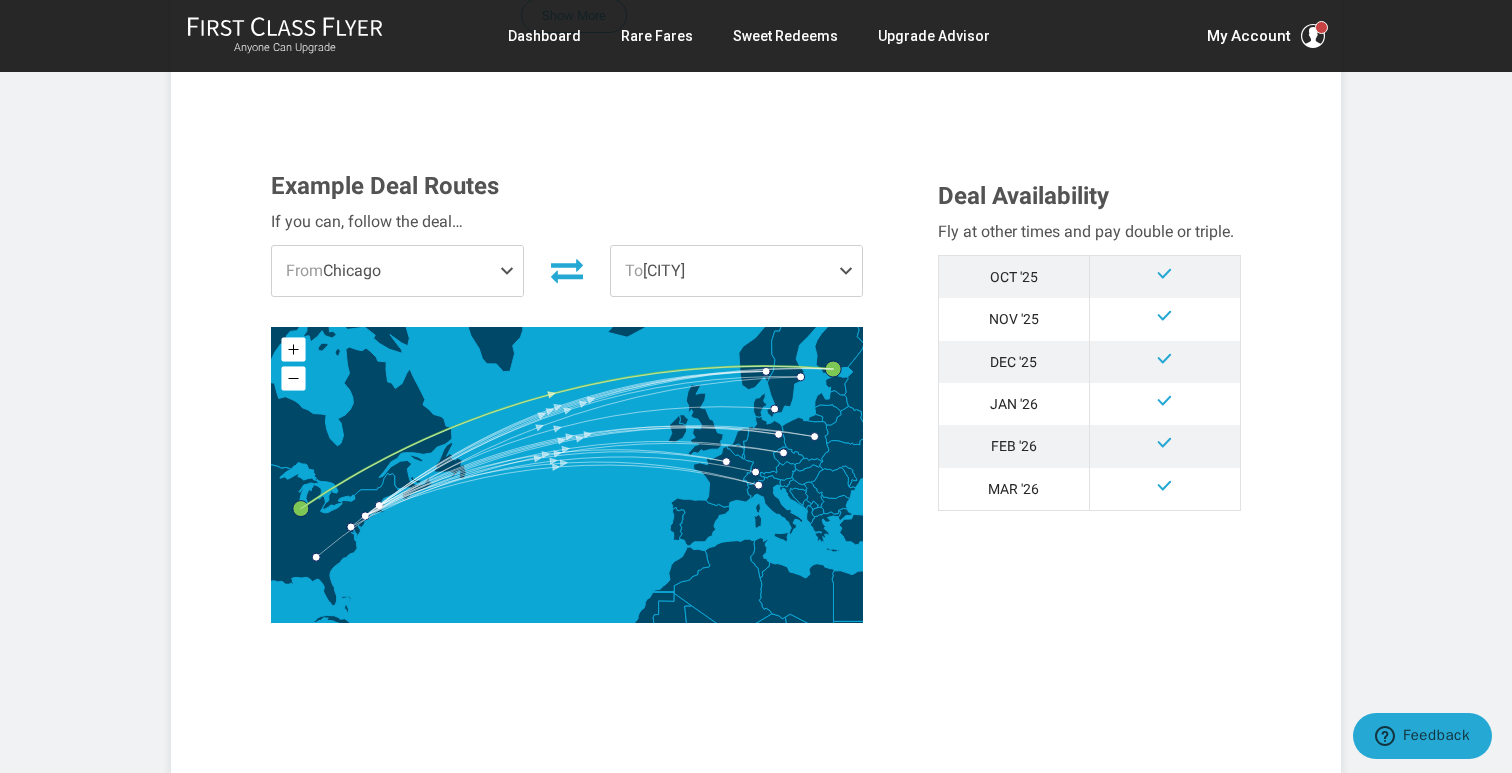 click at bounding box center (511, 271) 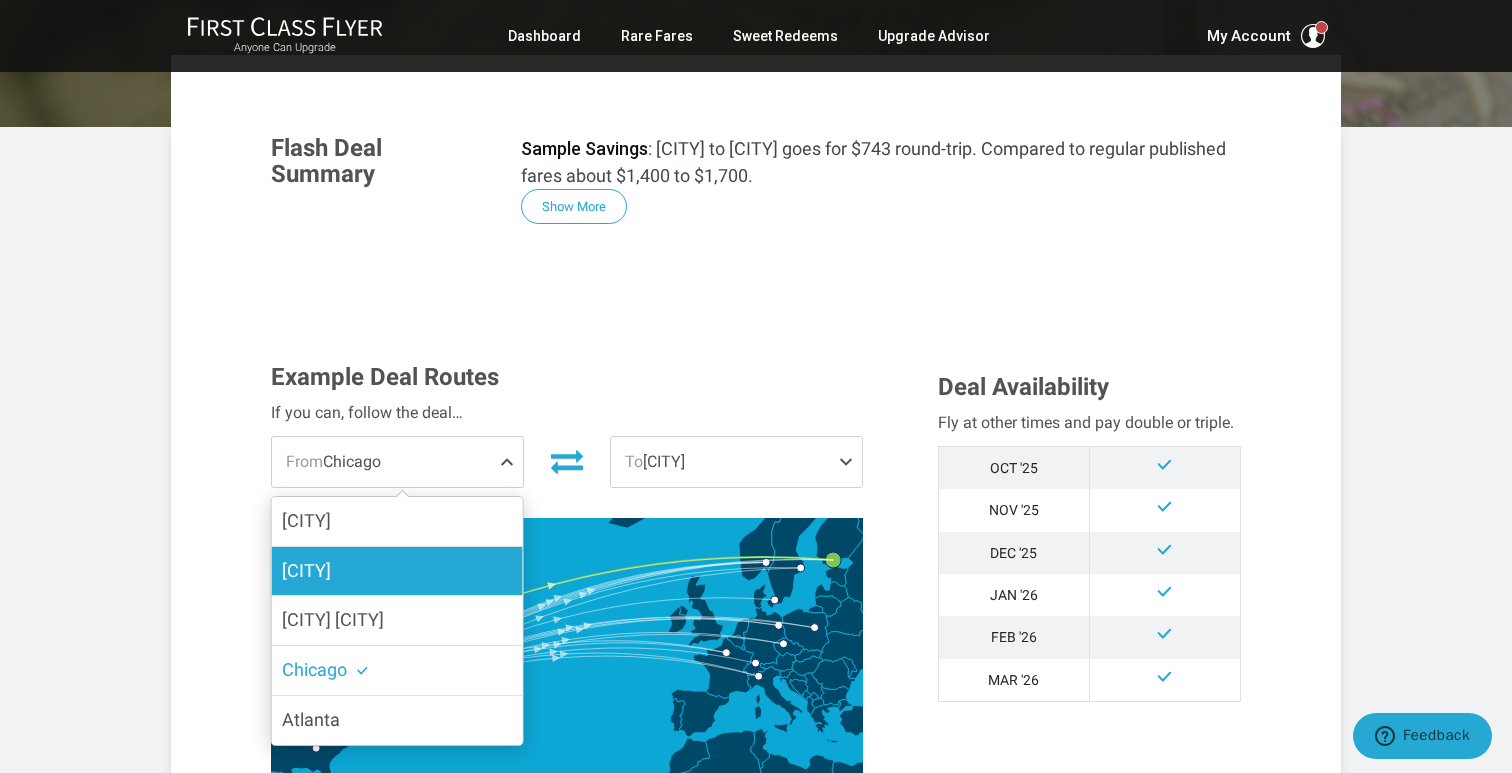 scroll, scrollTop: 0, scrollLeft: 0, axis: both 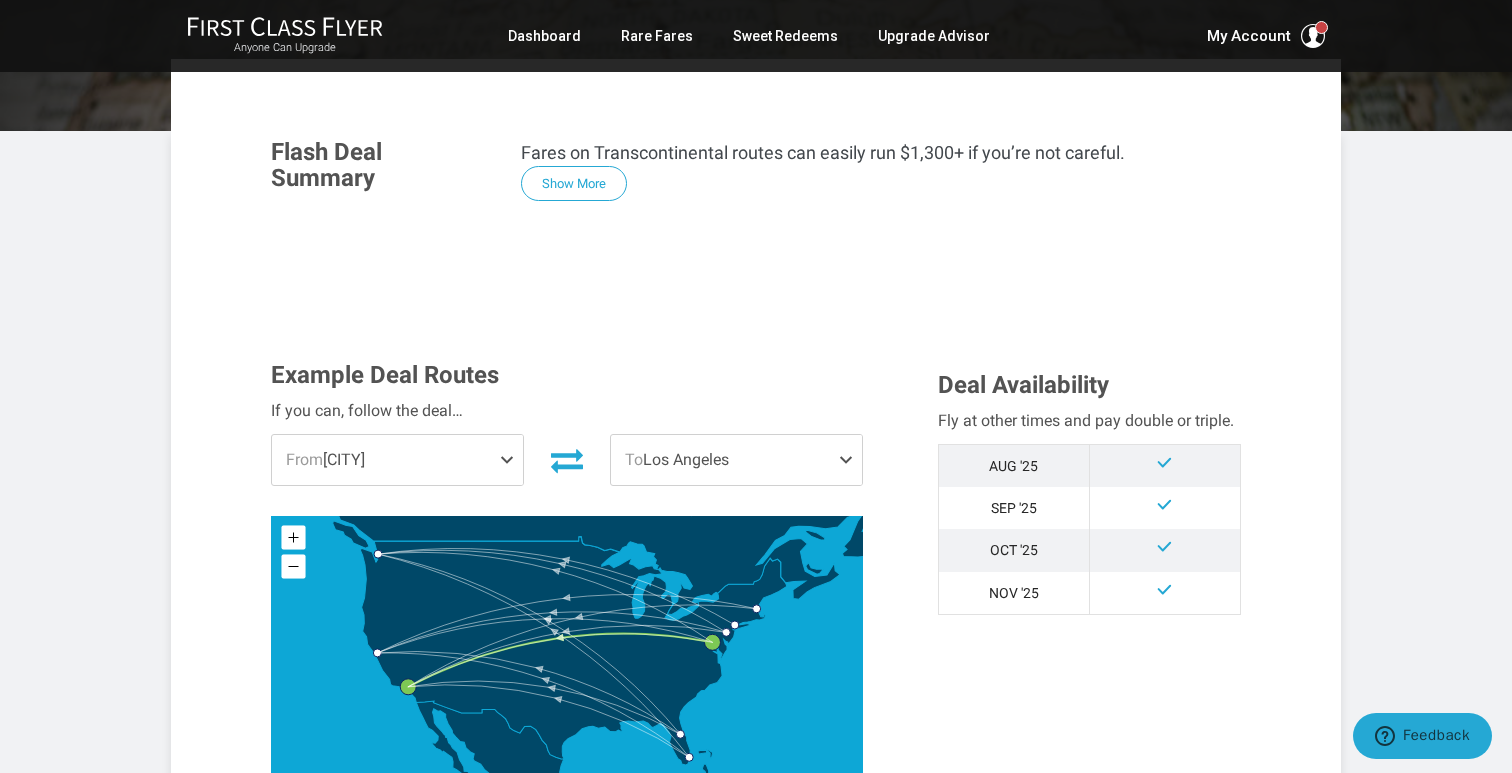 click at bounding box center (567, 460) 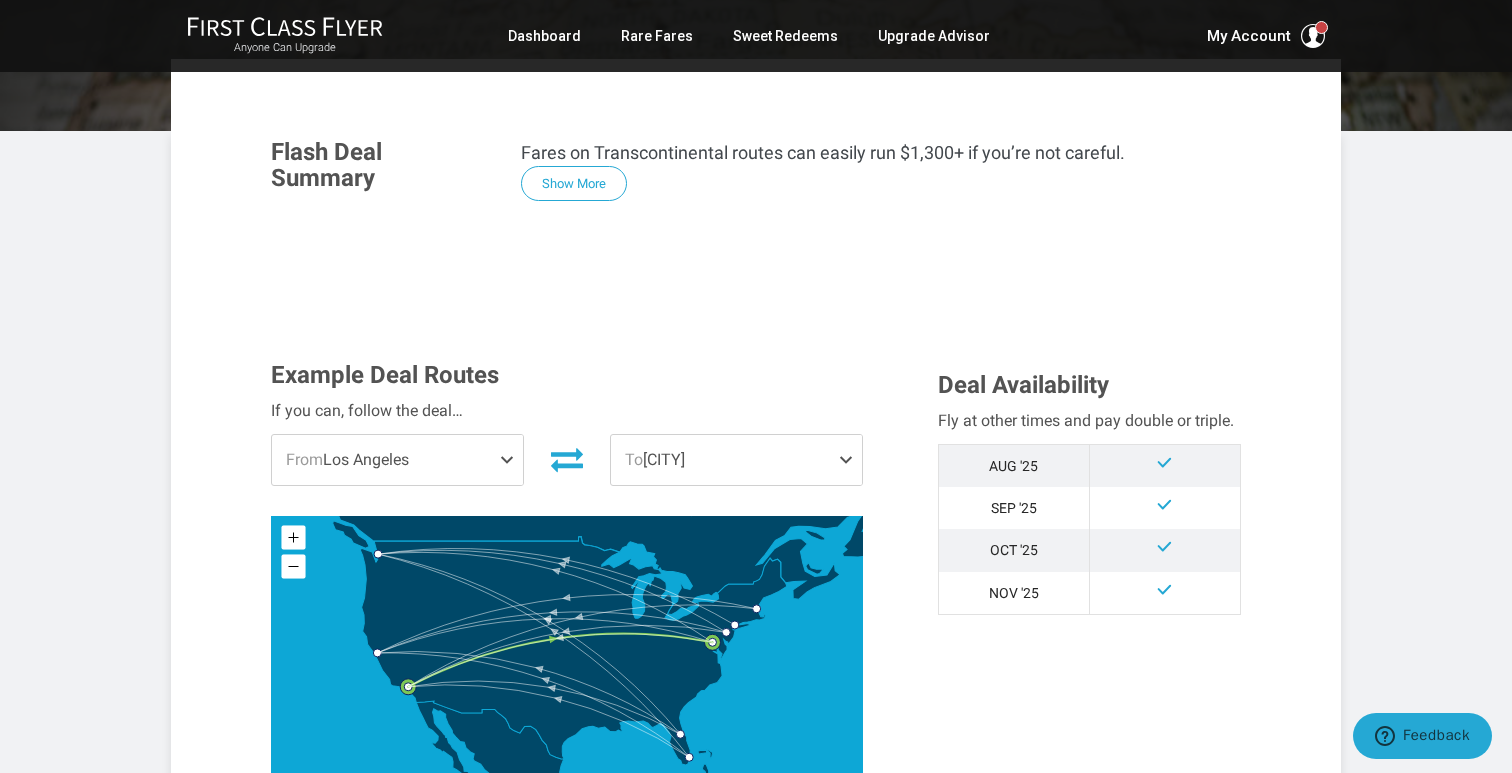 click on "From  Los Angeles" at bounding box center [397, 460] 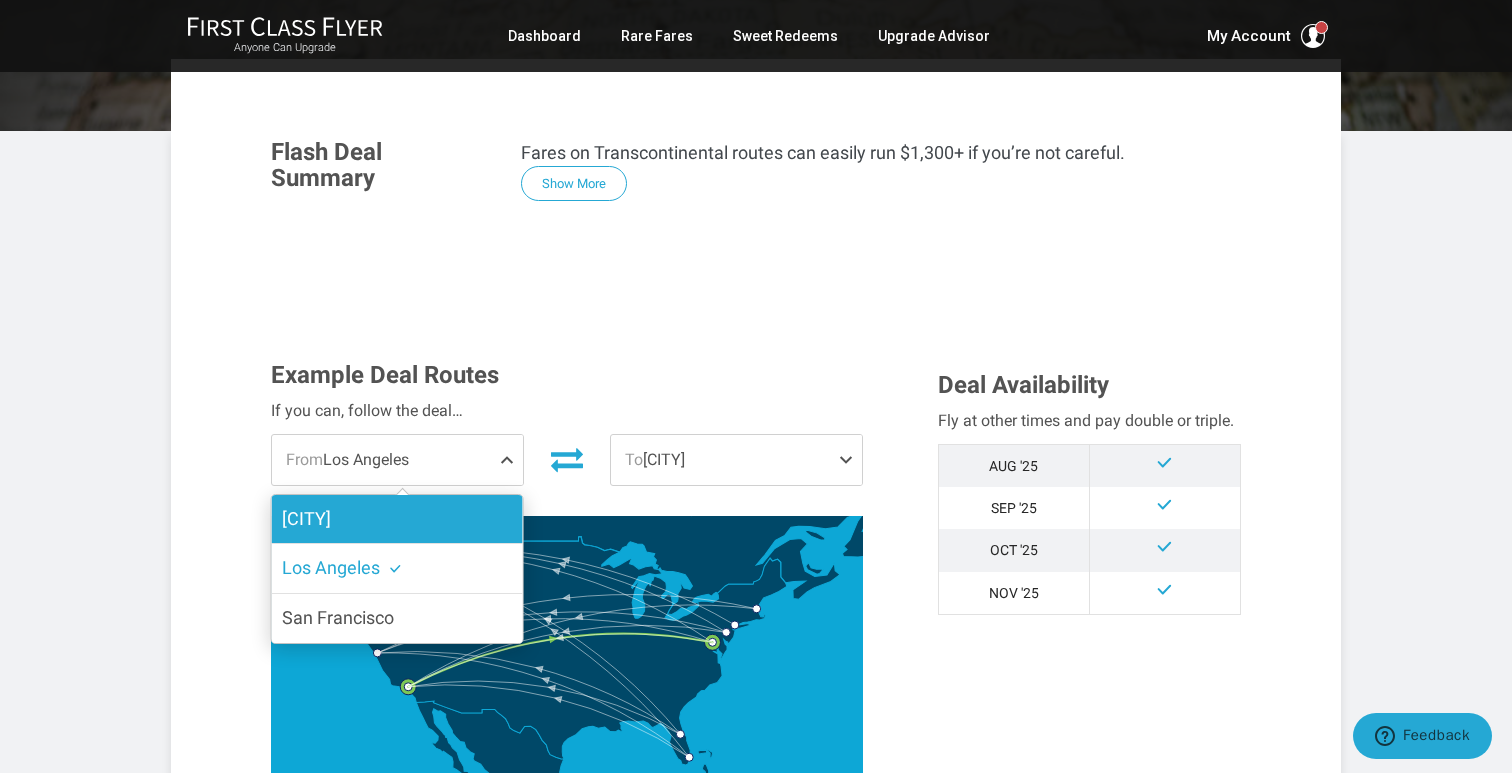 click on "Seattle" at bounding box center [397, 519] 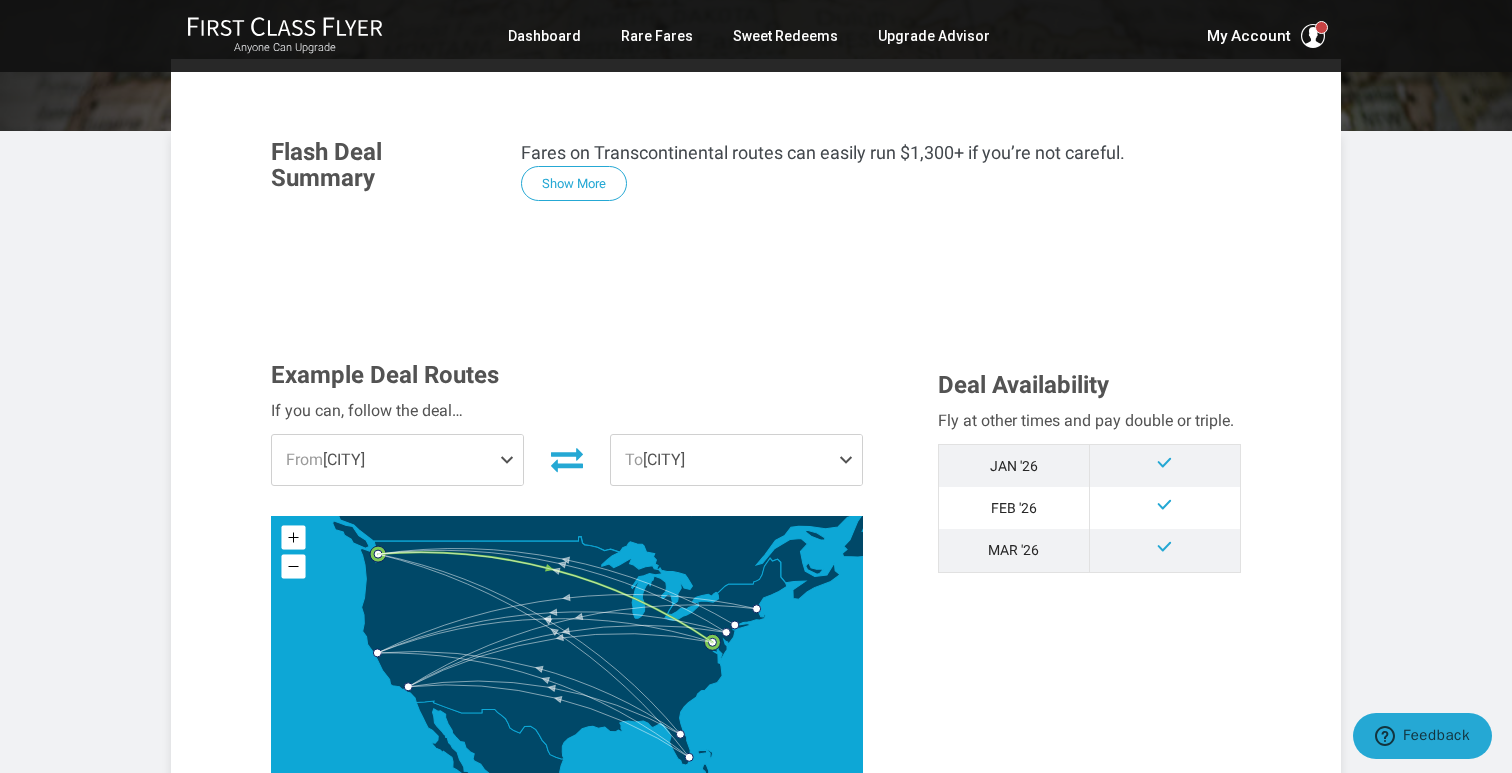 click on "To  Washington DC" at bounding box center [736, 460] 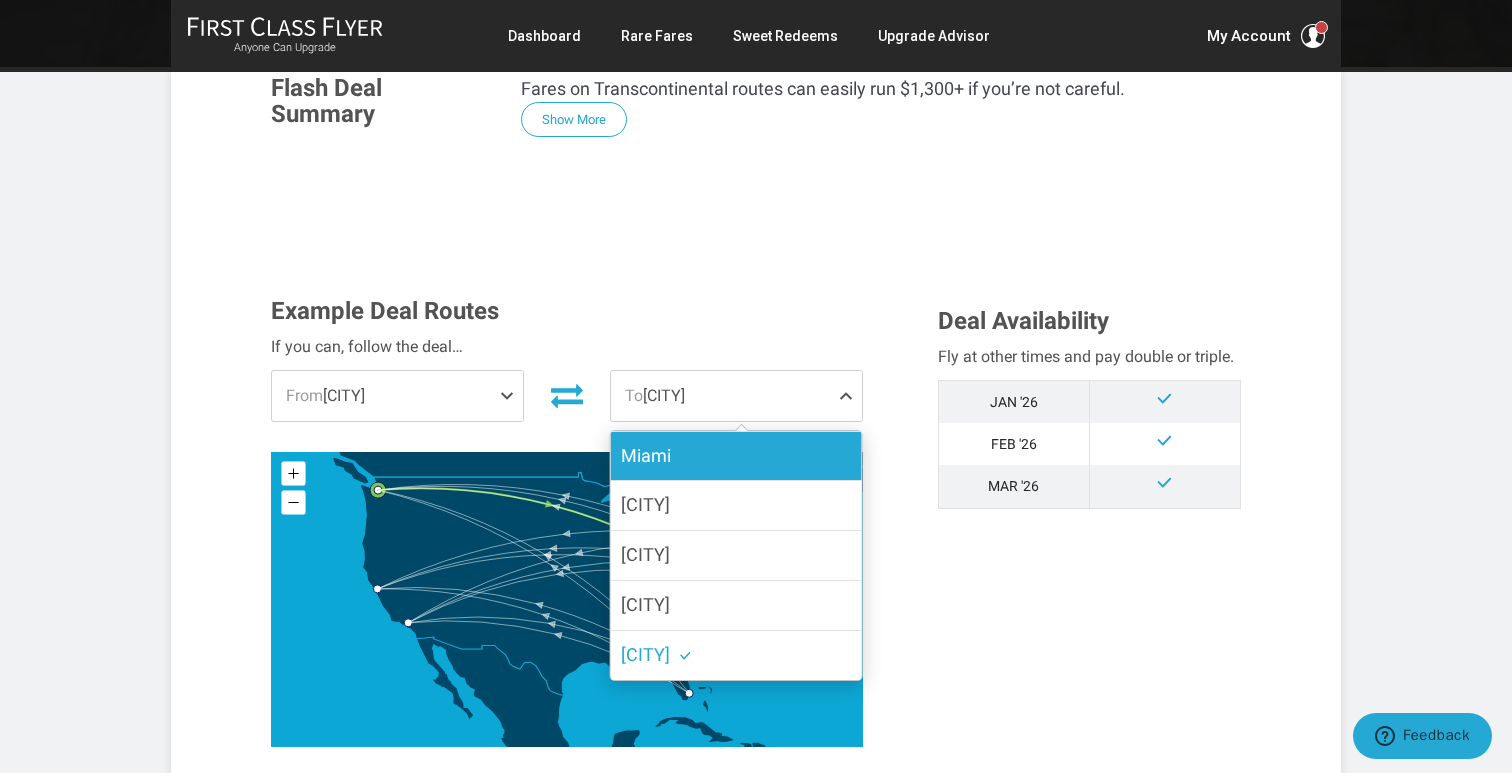 scroll, scrollTop: 358, scrollLeft: 0, axis: vertical 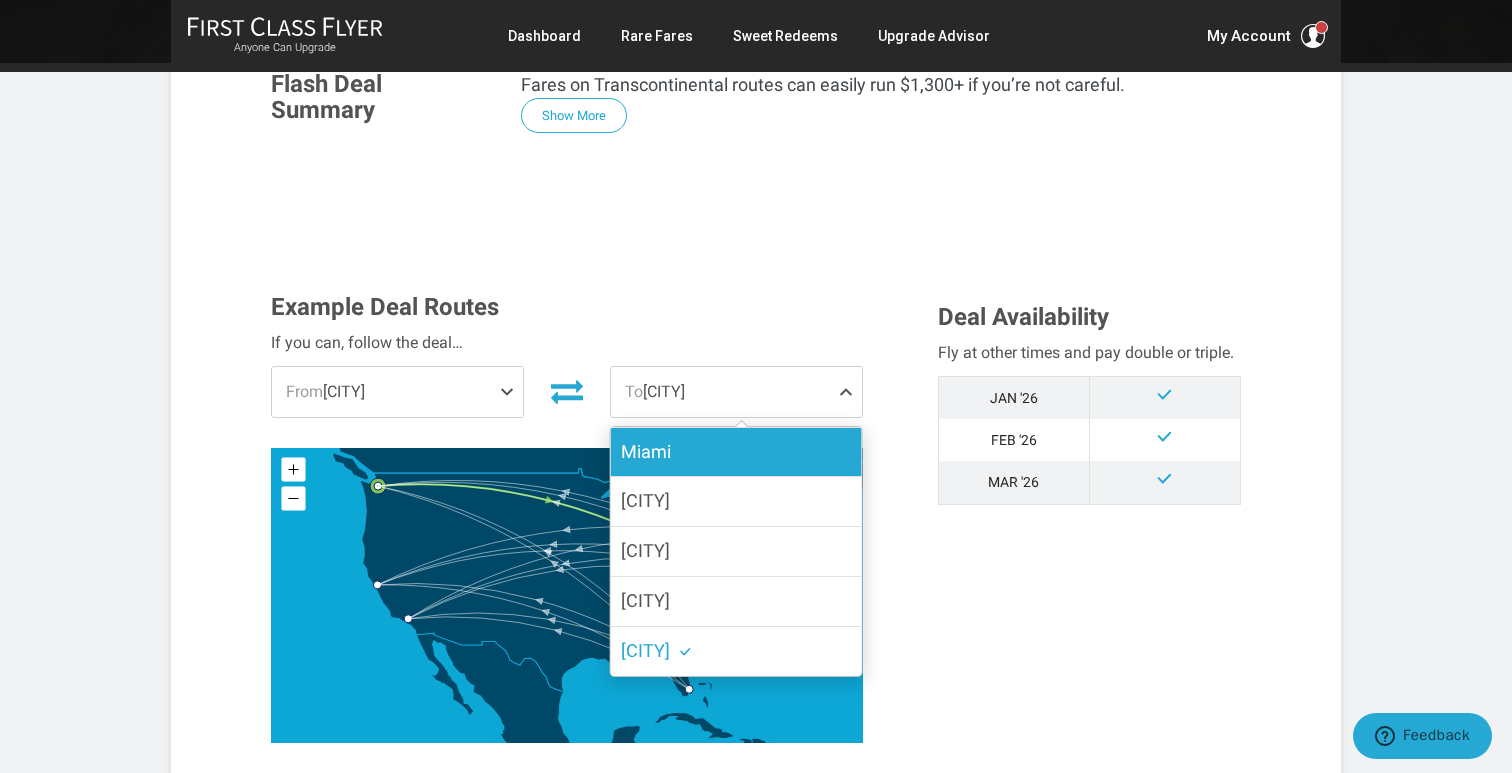click on "Miami" at bounding box center (736, 452) 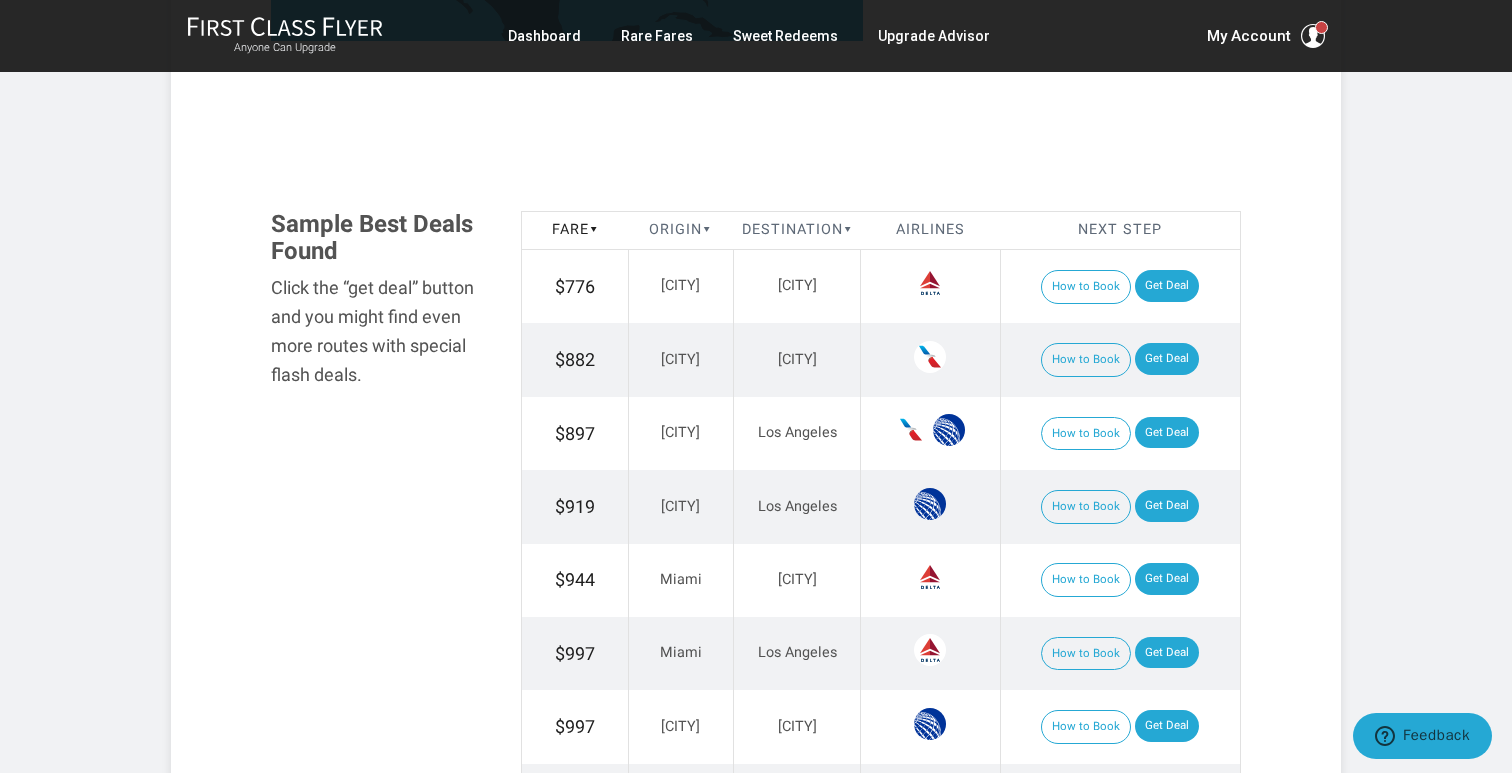 scroll, scrollTop: 993, scrollLeft: 0, axis: vertical 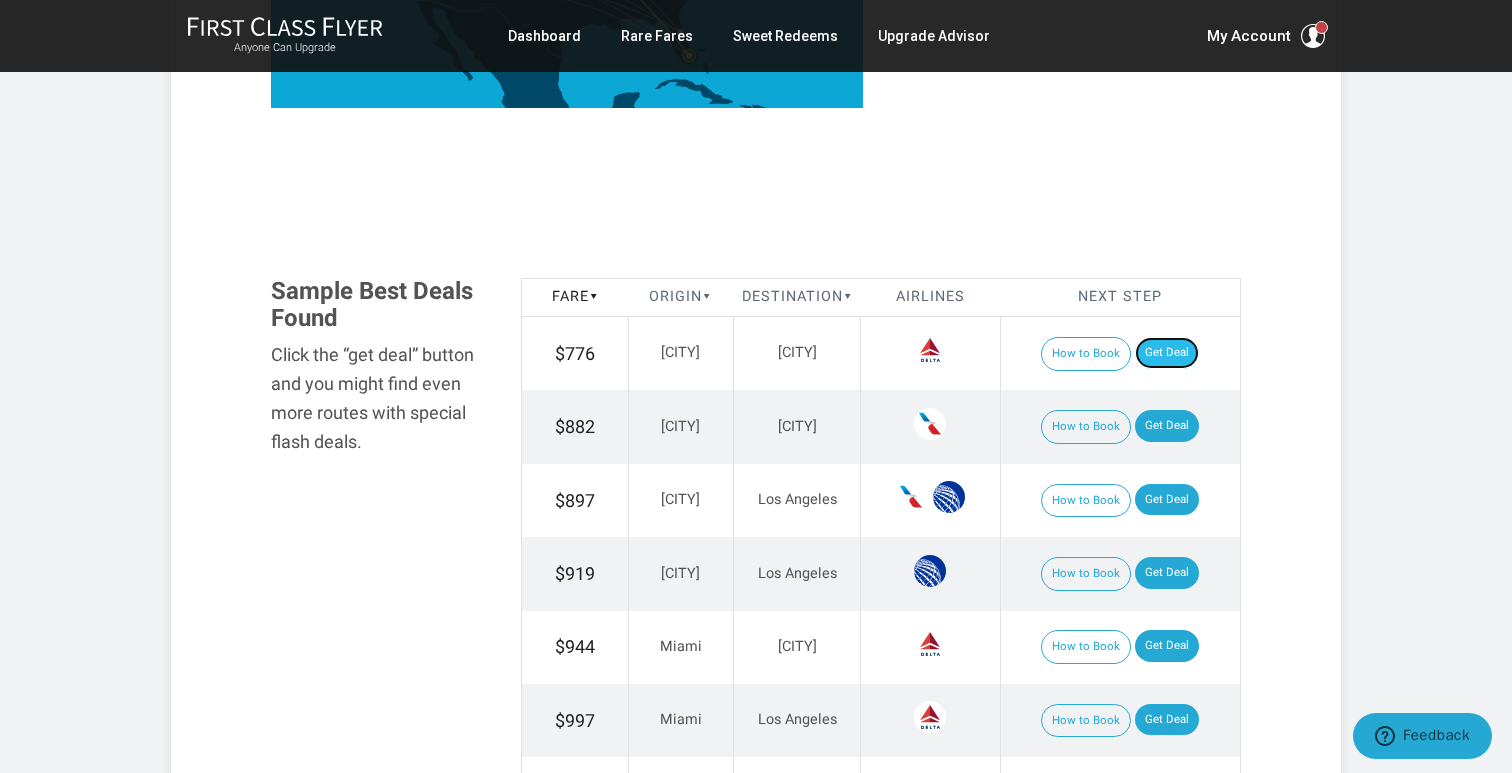 click on "Get Deal" at bounding box center (1167, 353) 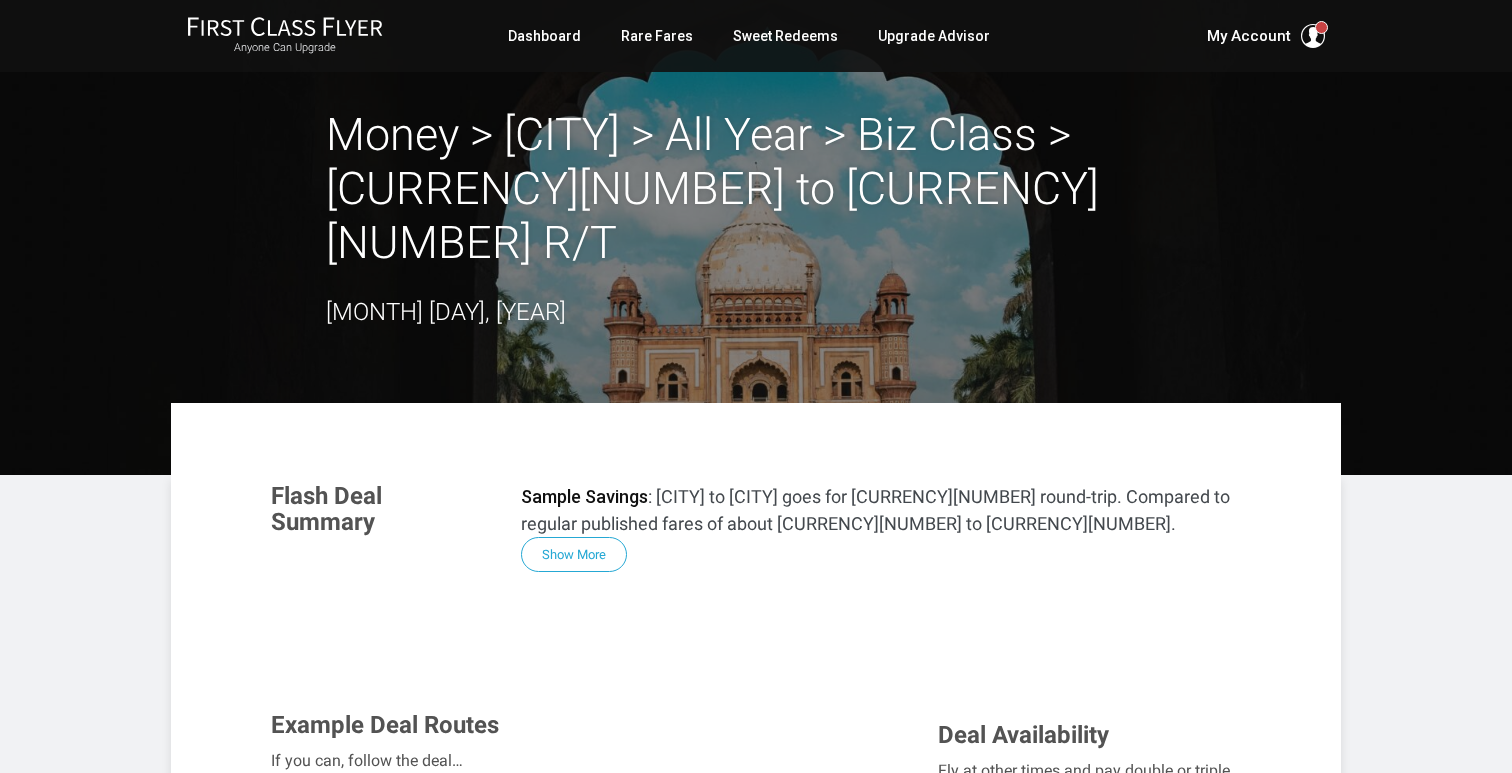 scroll, scrollTop: 1959, scrollLeft: 0, axis: vertical 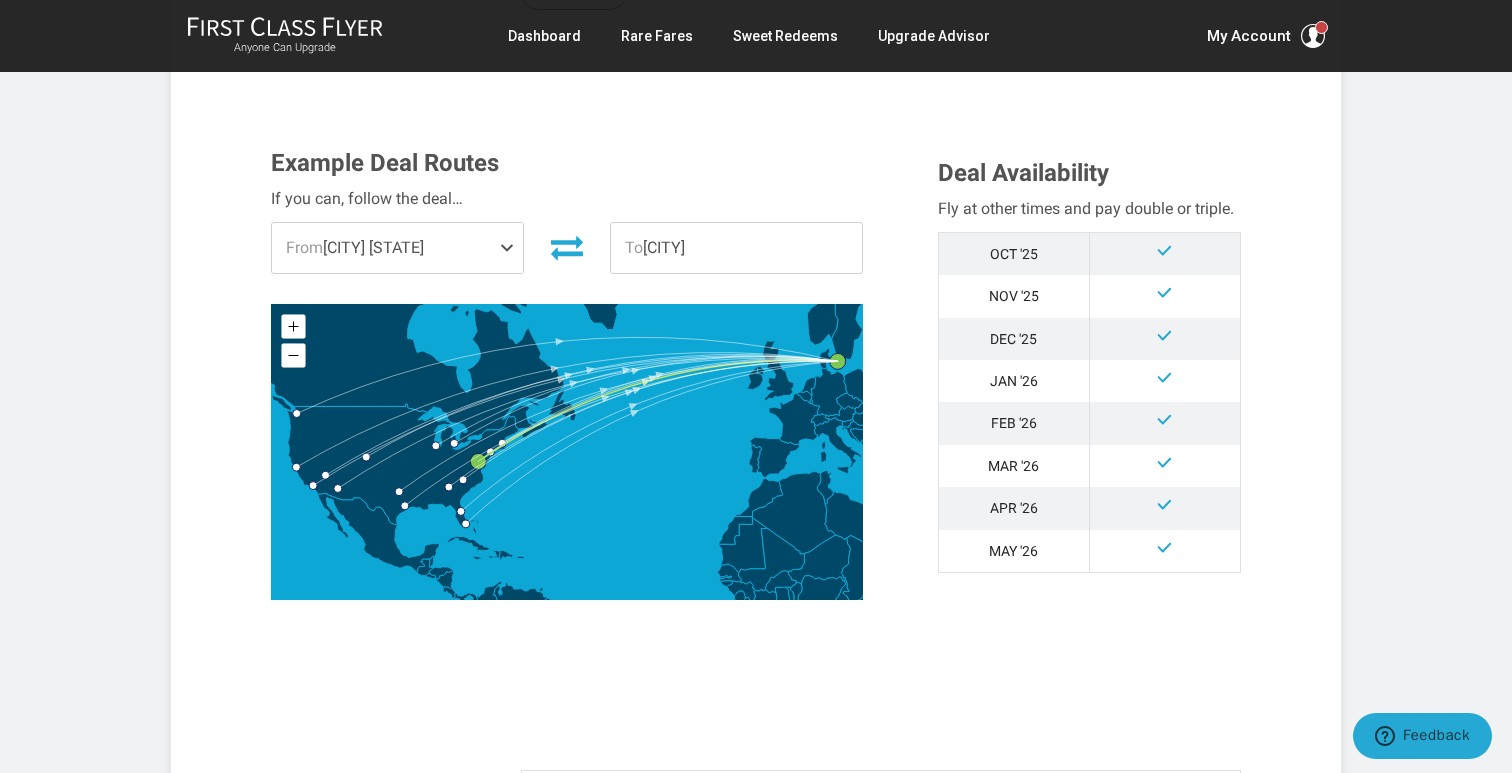 click at bounding box center [511, 248] 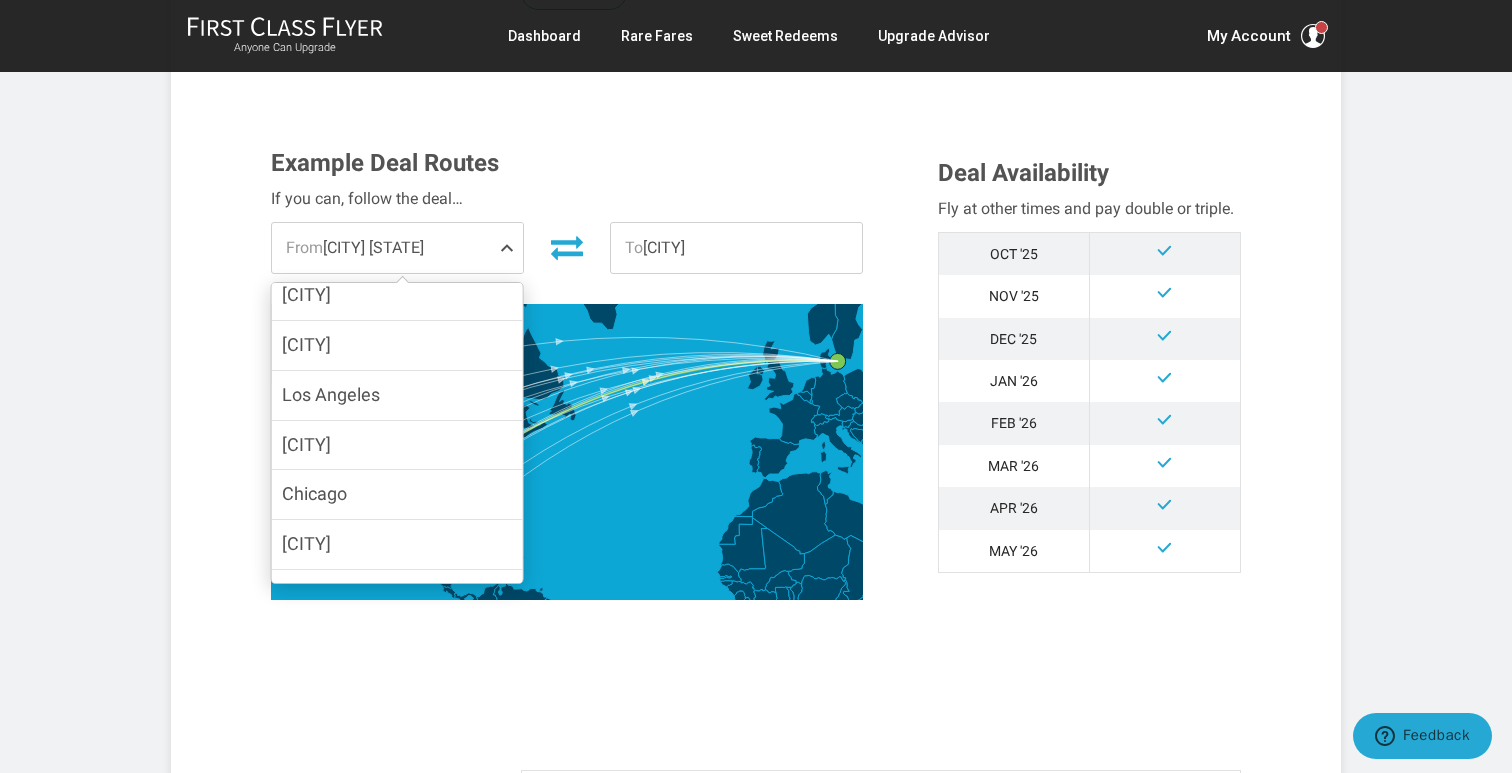scroll, scrollTop: 237, scrollLeft: 0, axis: vertical 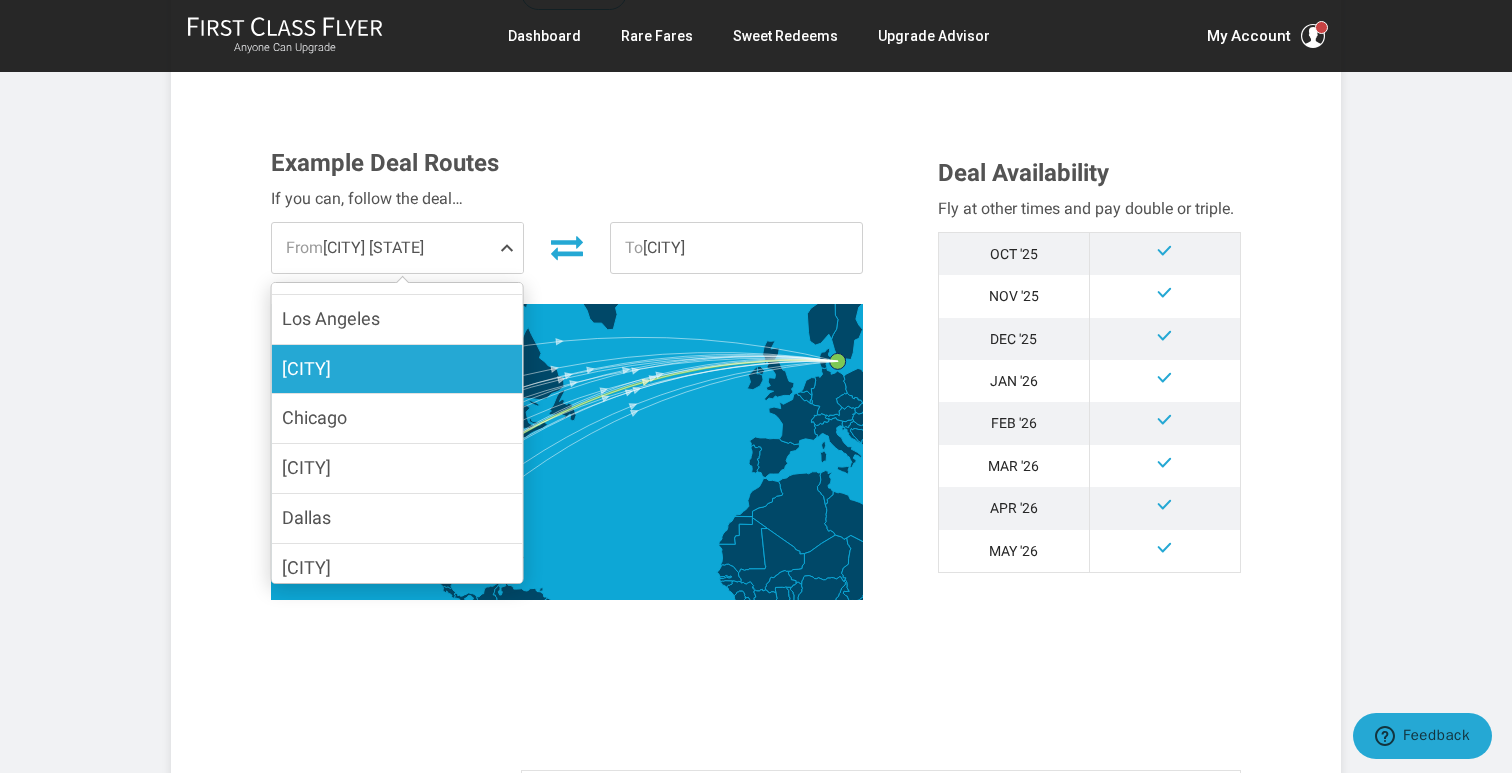 click on "[CITY]" at bounding box center (397, 369) 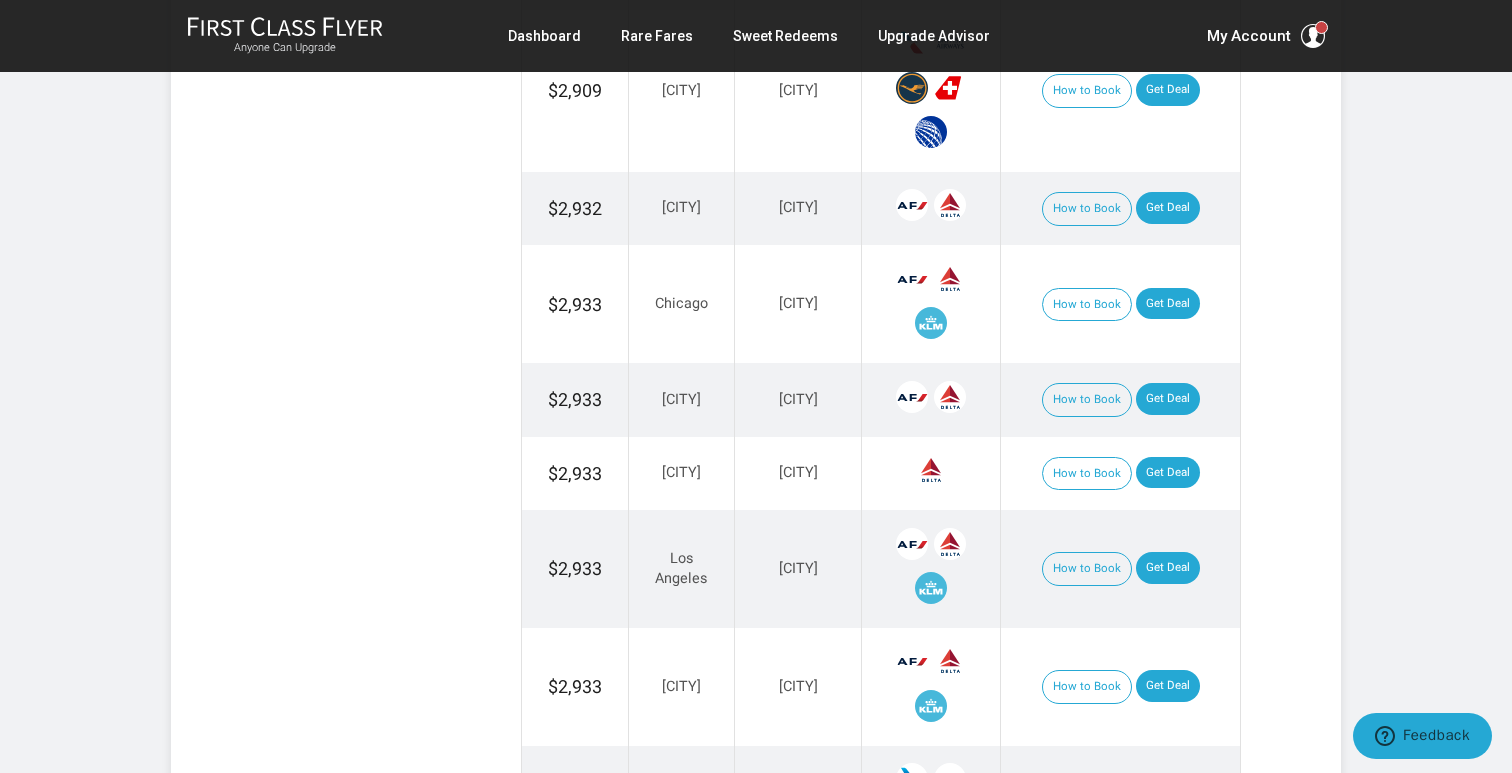 scroll, scrollTop: 1499, scrollLeft: 0, axis: vertical 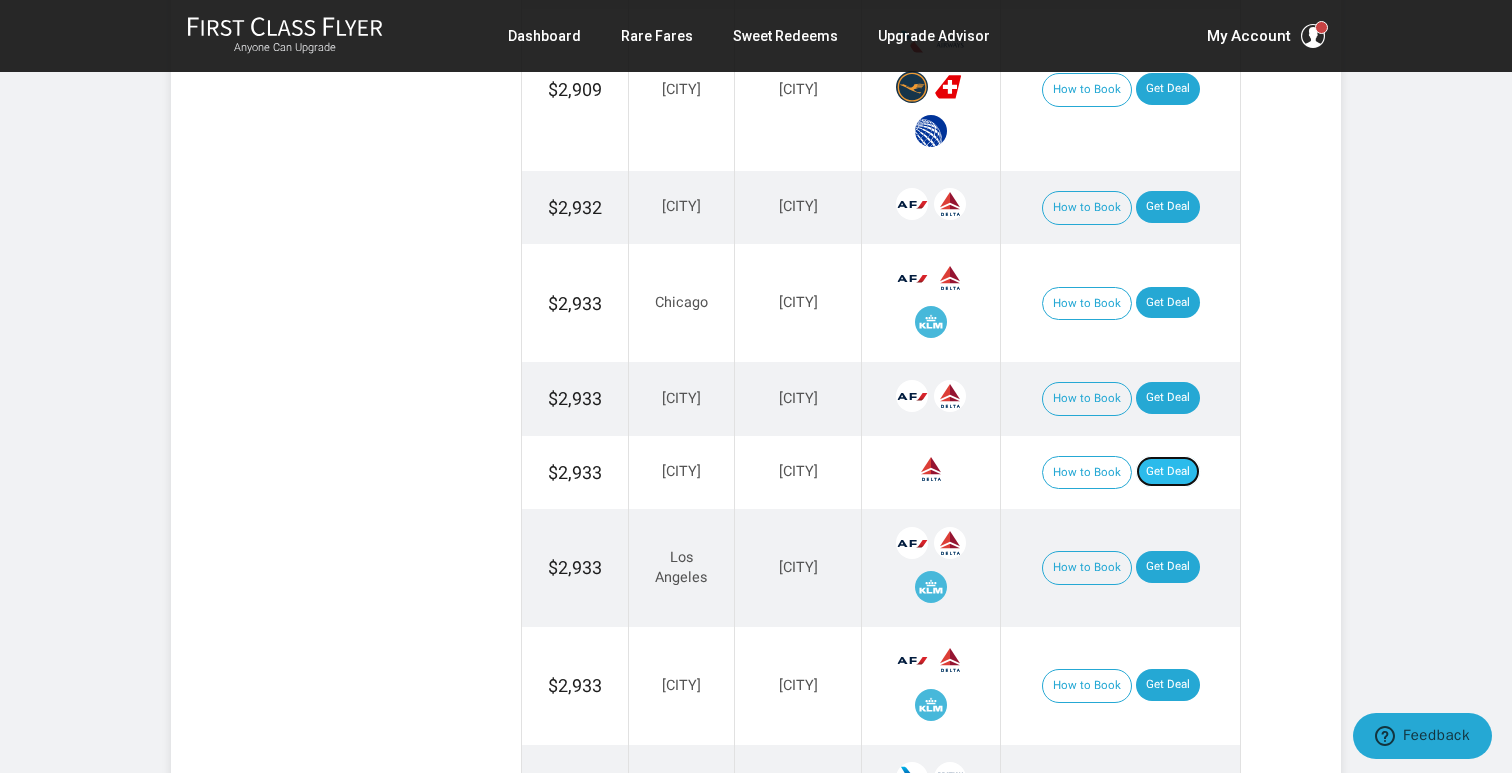 click on "Get Deal" at bounding box center (1168, 472) 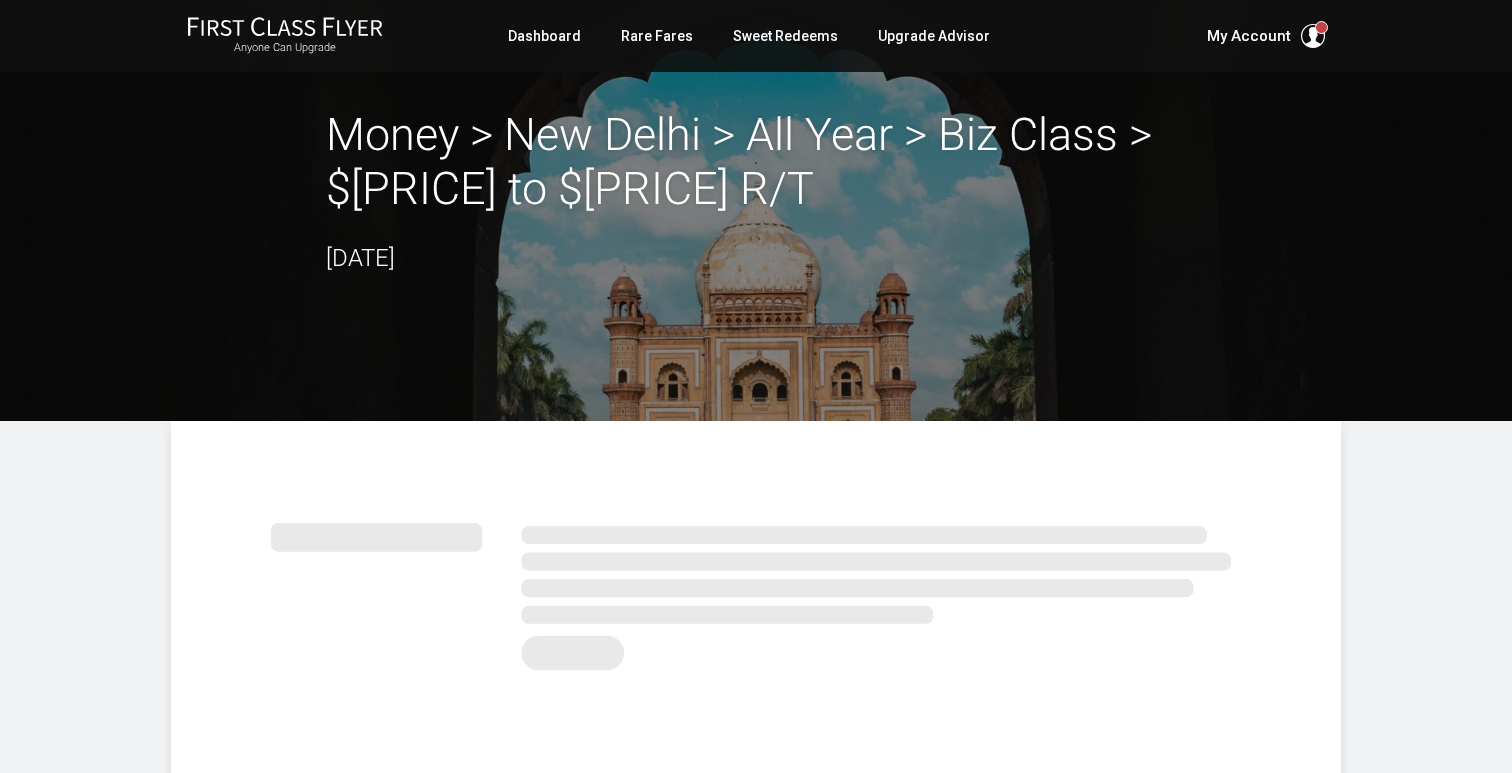 scroll, scrollTop: 0, scrollLeft: 0, axis: both 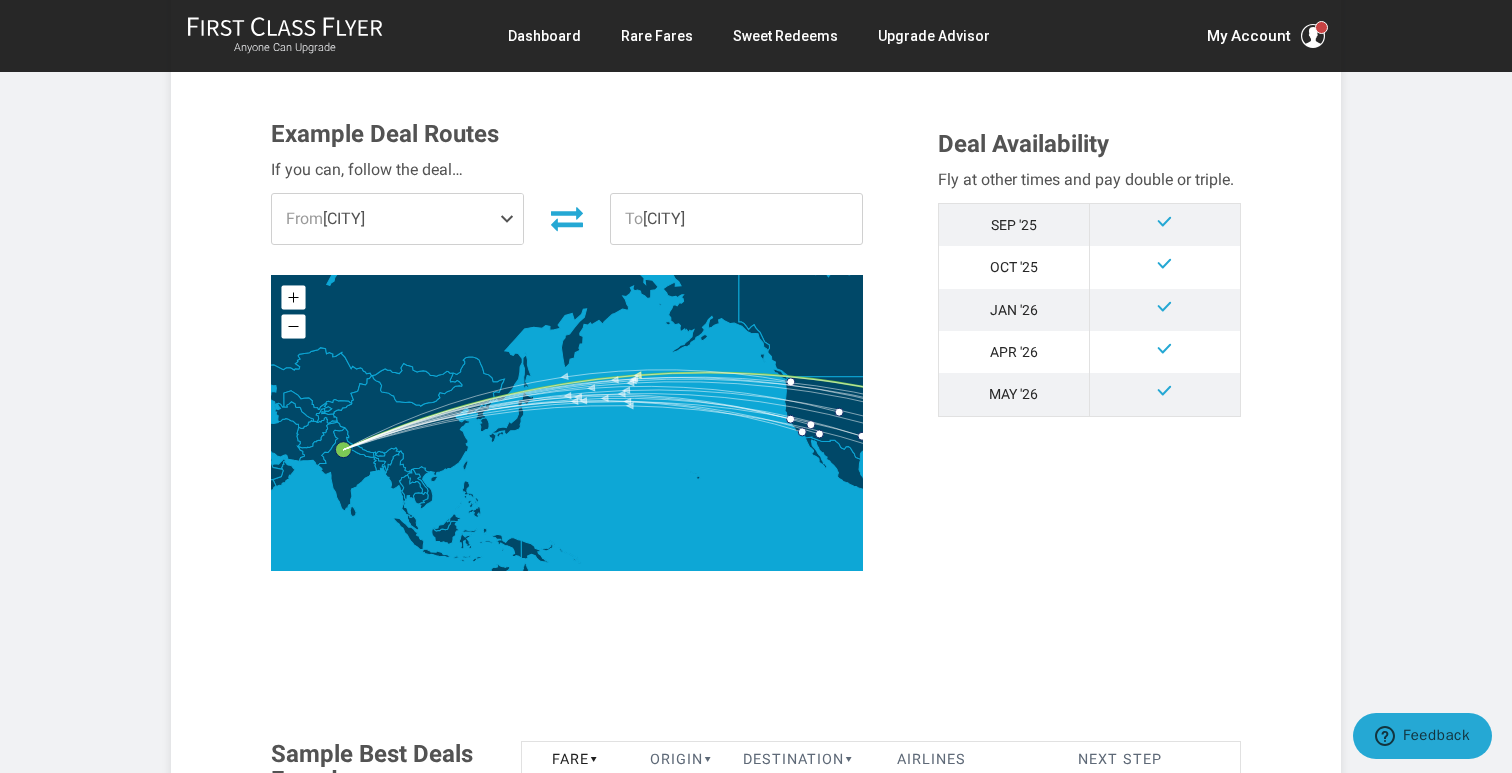 click on "From [CITY]" at bounding box center [397, 219] 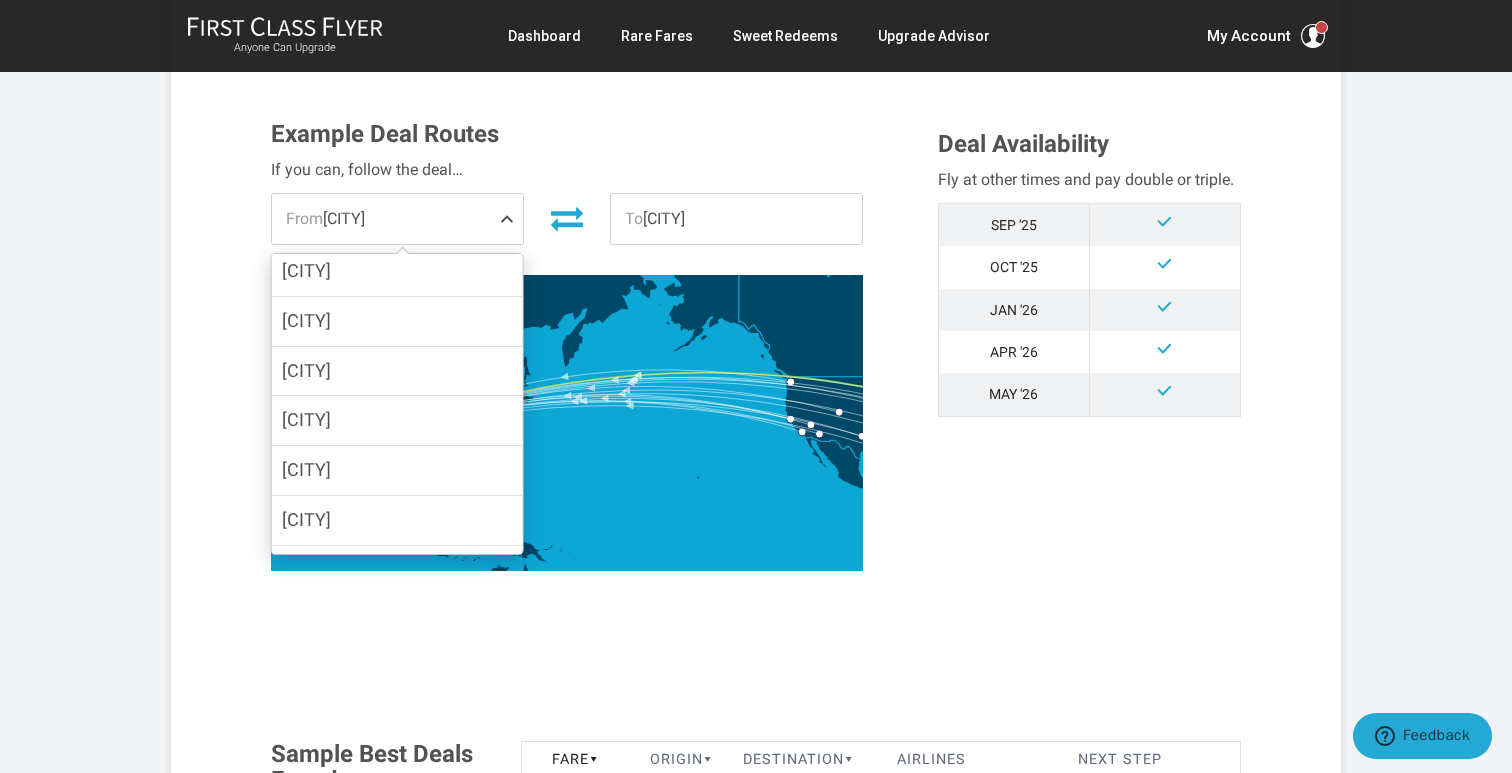 scroll, scrollTop: 495, scrollLeft: 0, axis: vertical 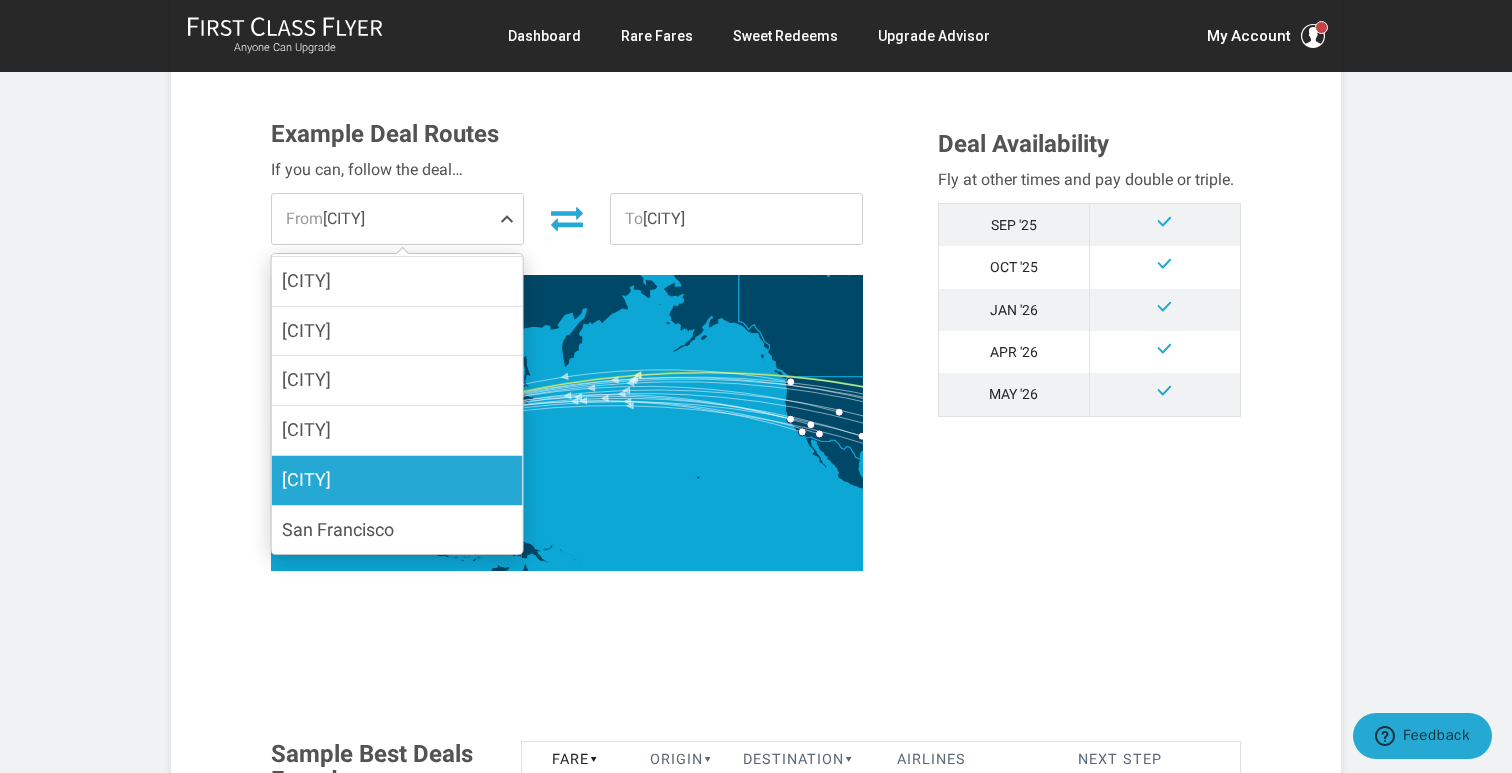 click on "[CITY]" at bounding box center (397, 480) 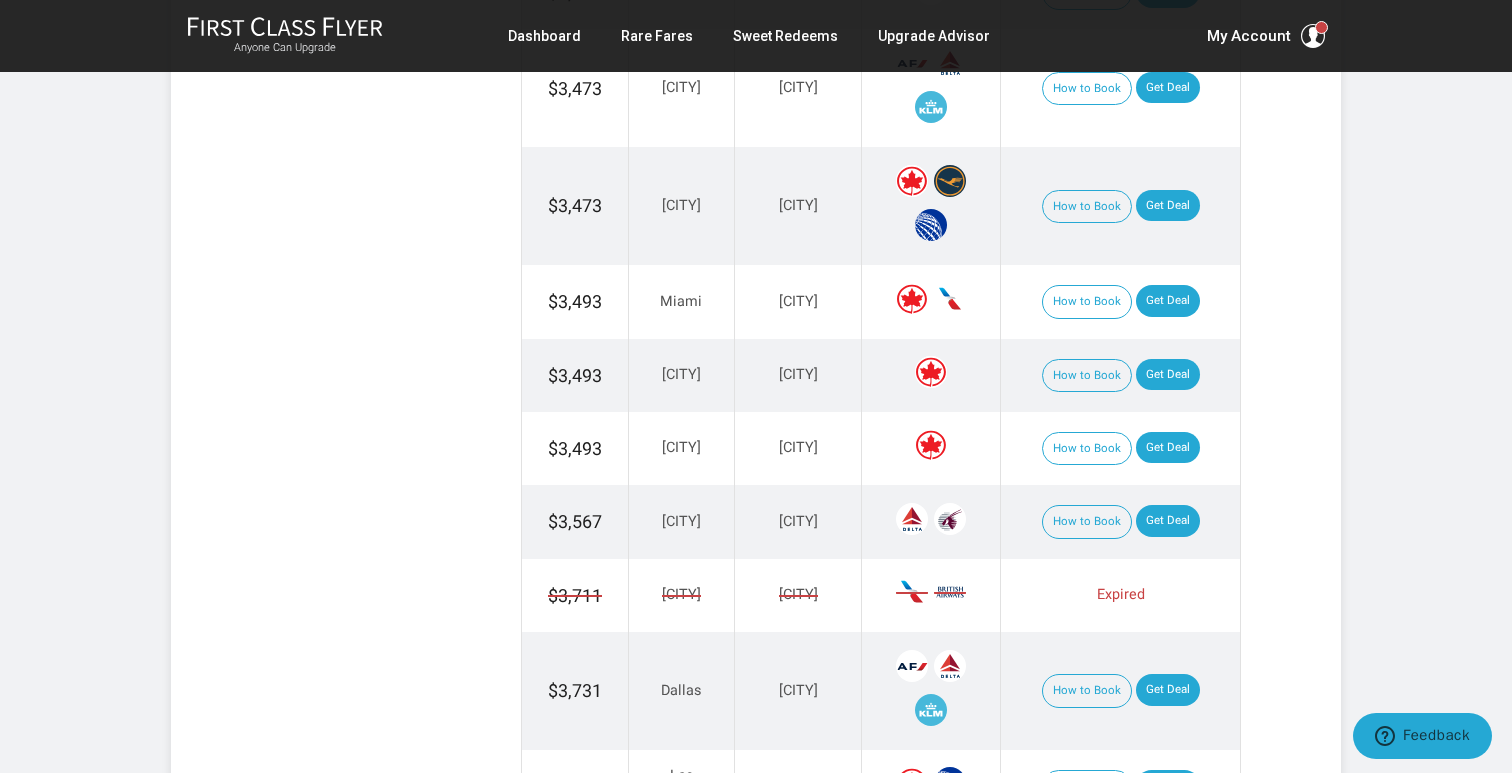scroll, scrollTop: 1746, scrollLeft: 0, axis: vertical 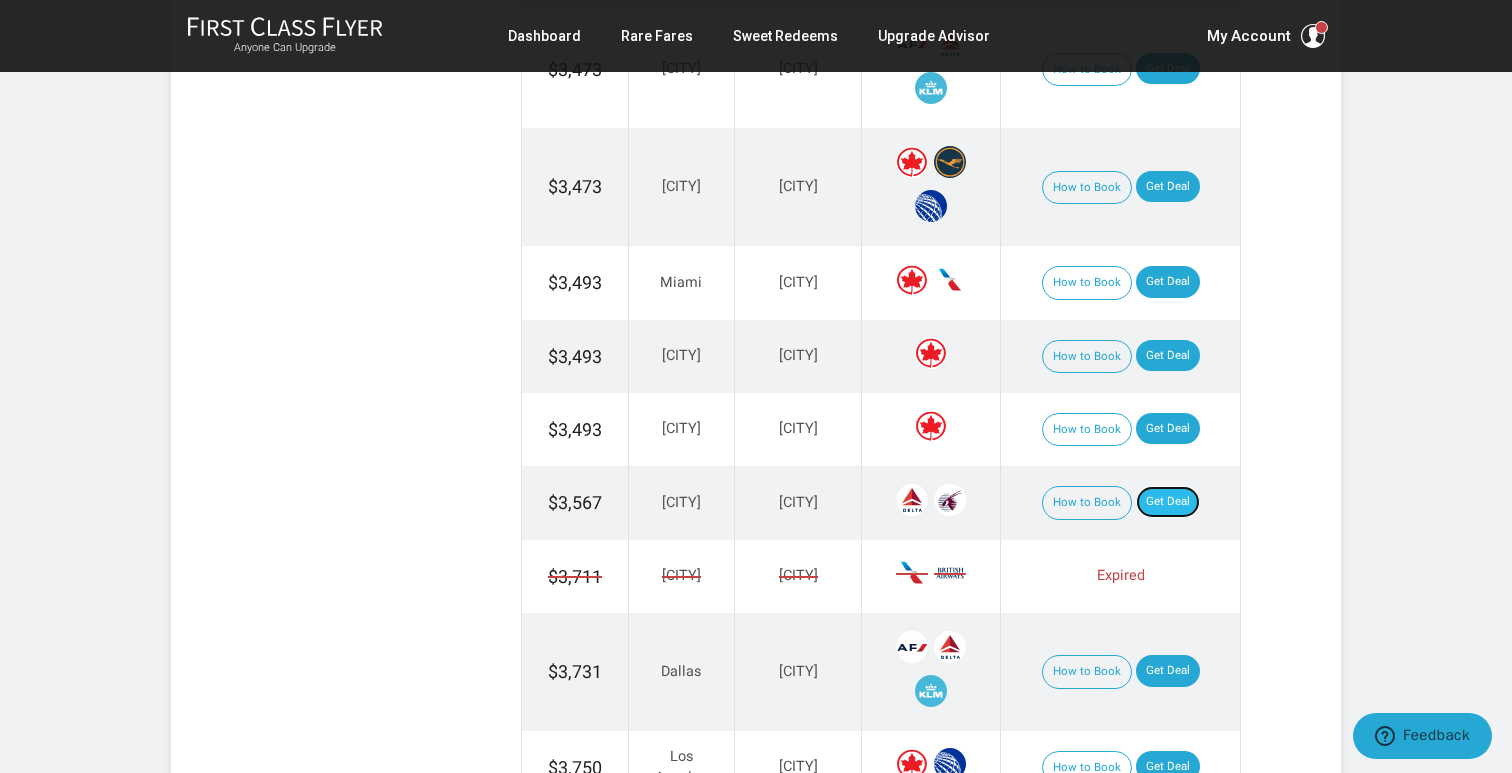click on "Get Deal" at bounding box center (1168, 502) 